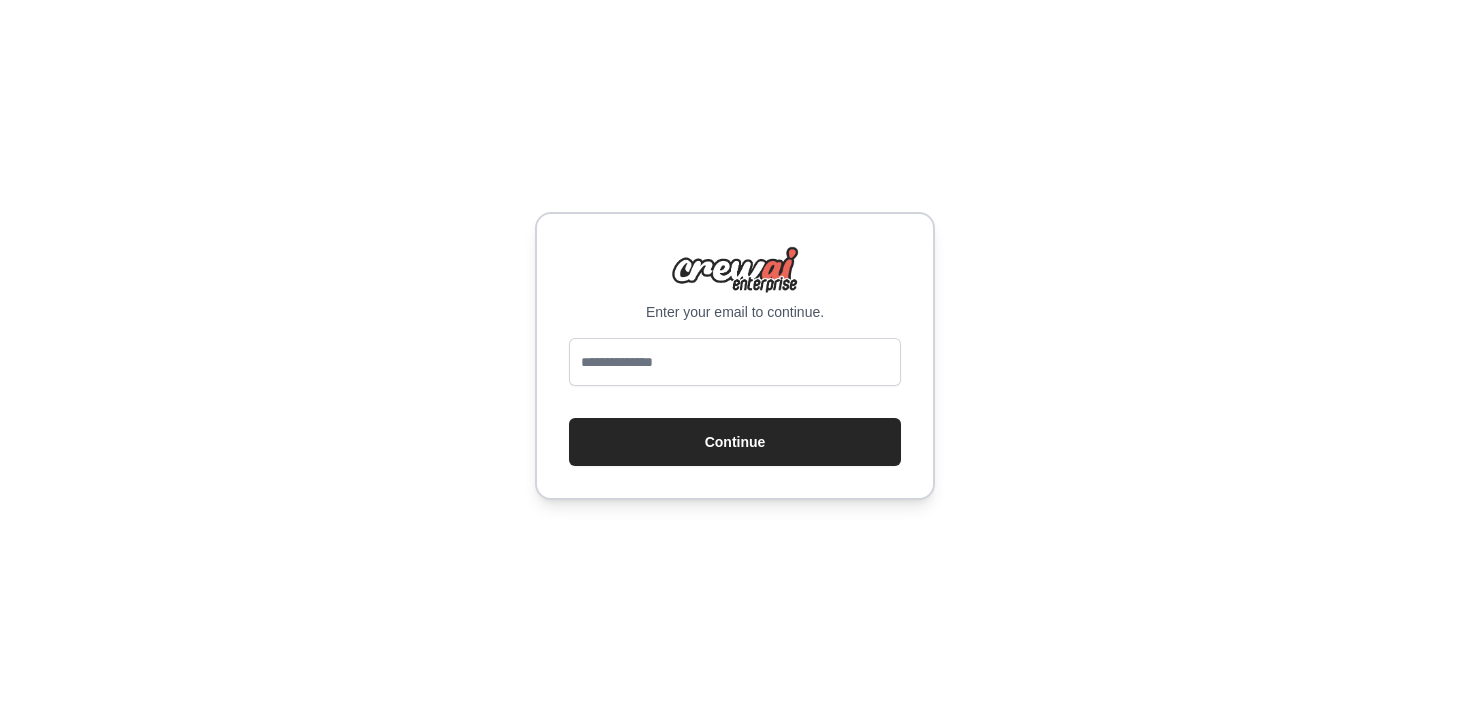 scroll, scrollTop: 0, scrollLeft: 0, axis: both 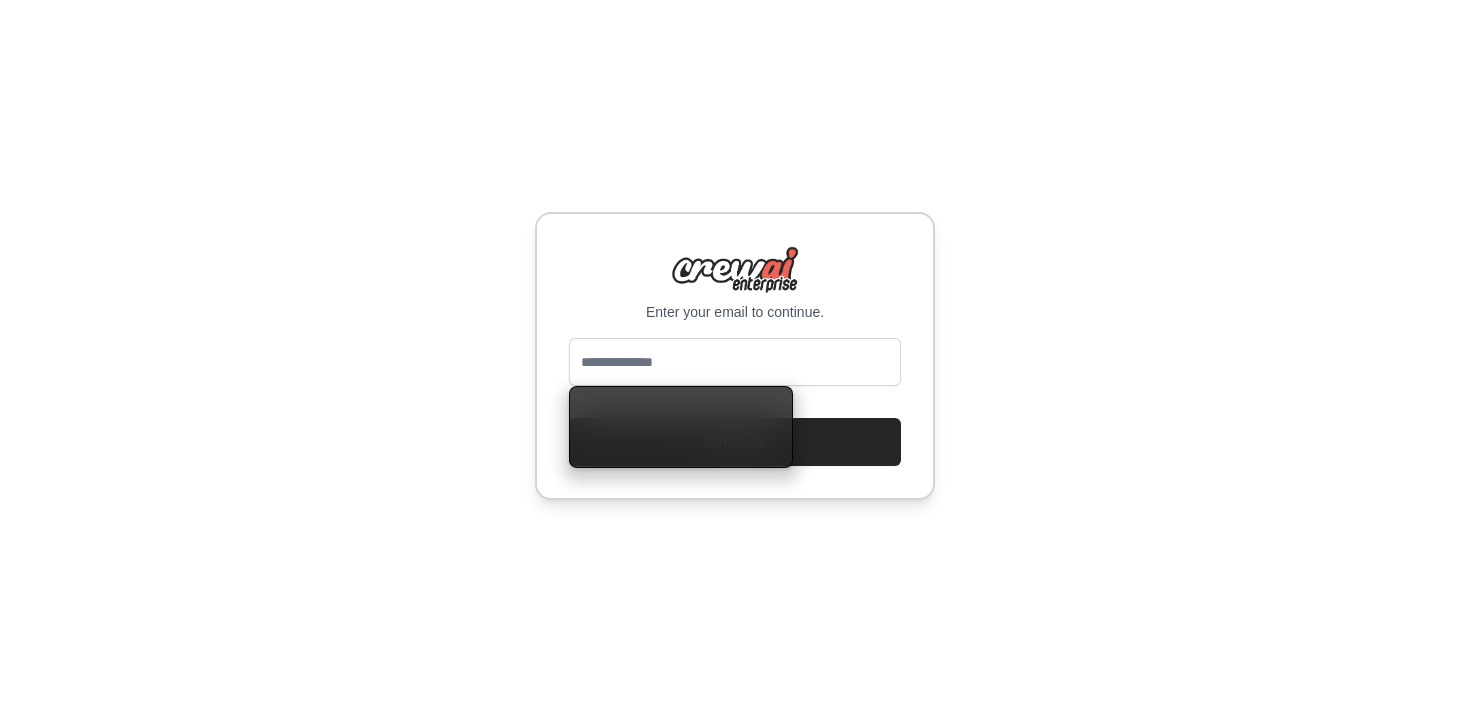 click at bounding box center (735, 362) 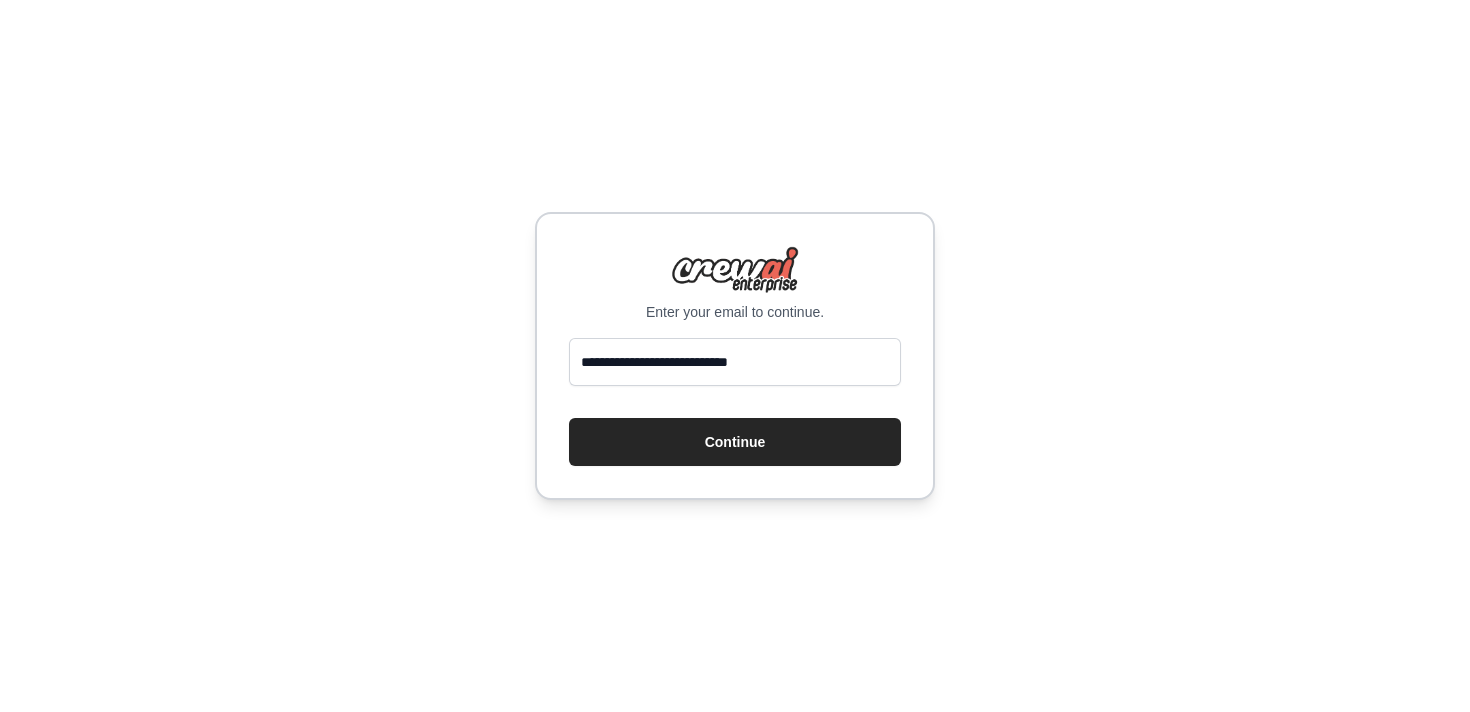 type on "**********" 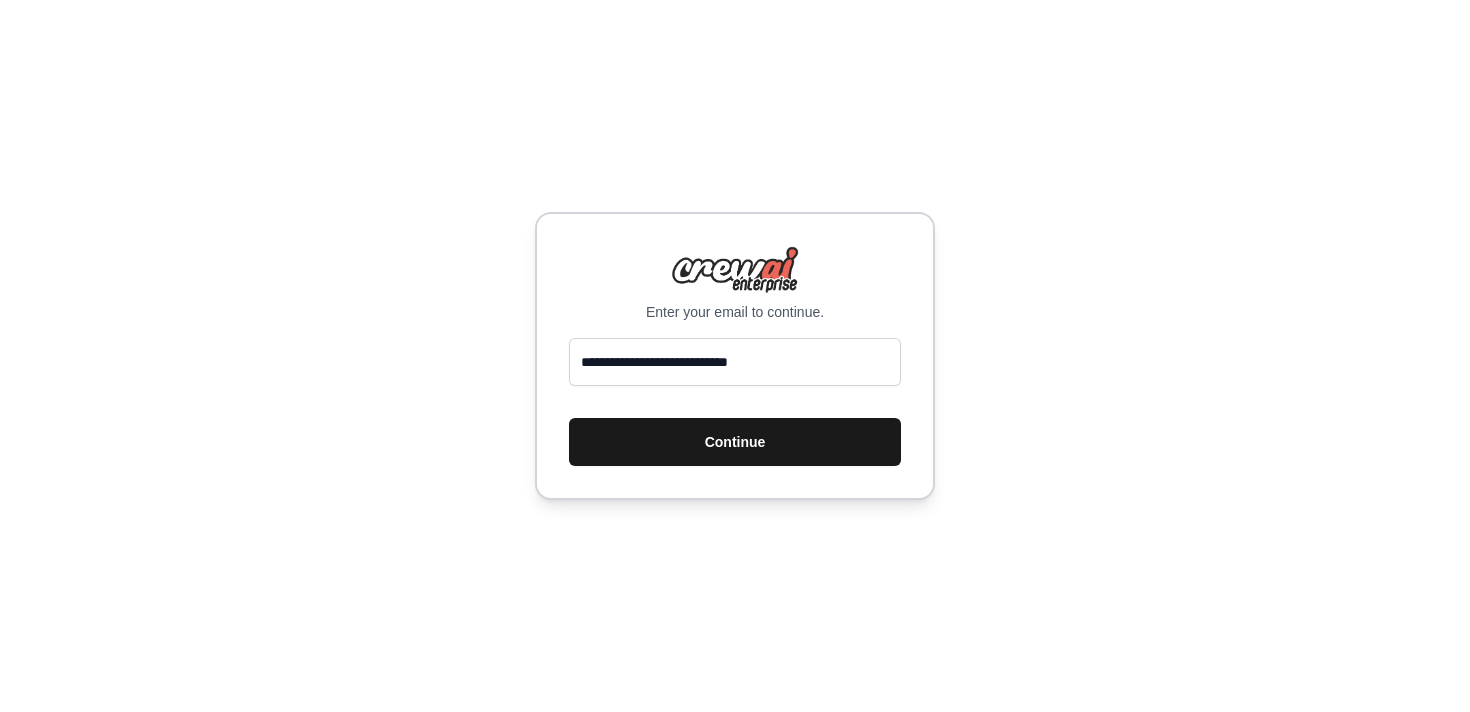 click on "Continue" at bounding box center [735, 442] 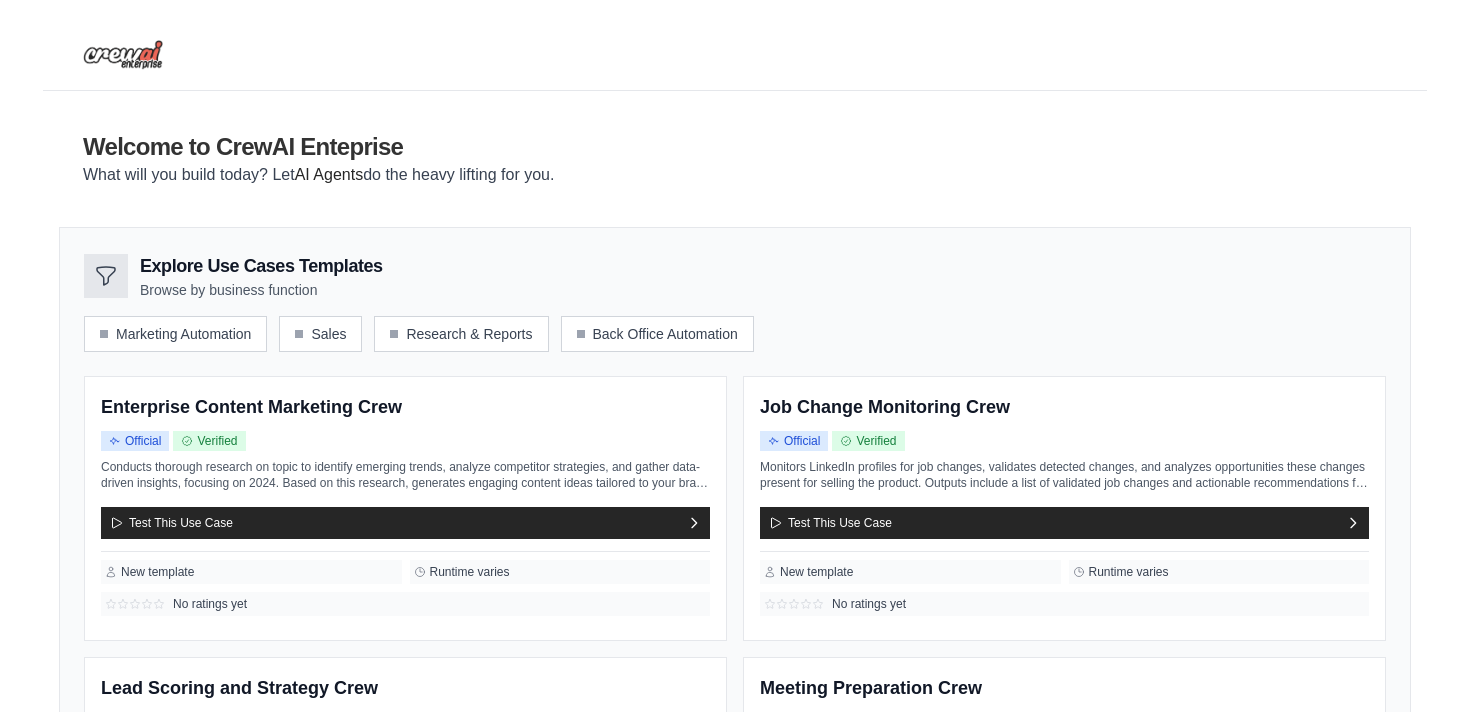 scroll, scrollTop: 0, scrollLeft: 0, axis: both 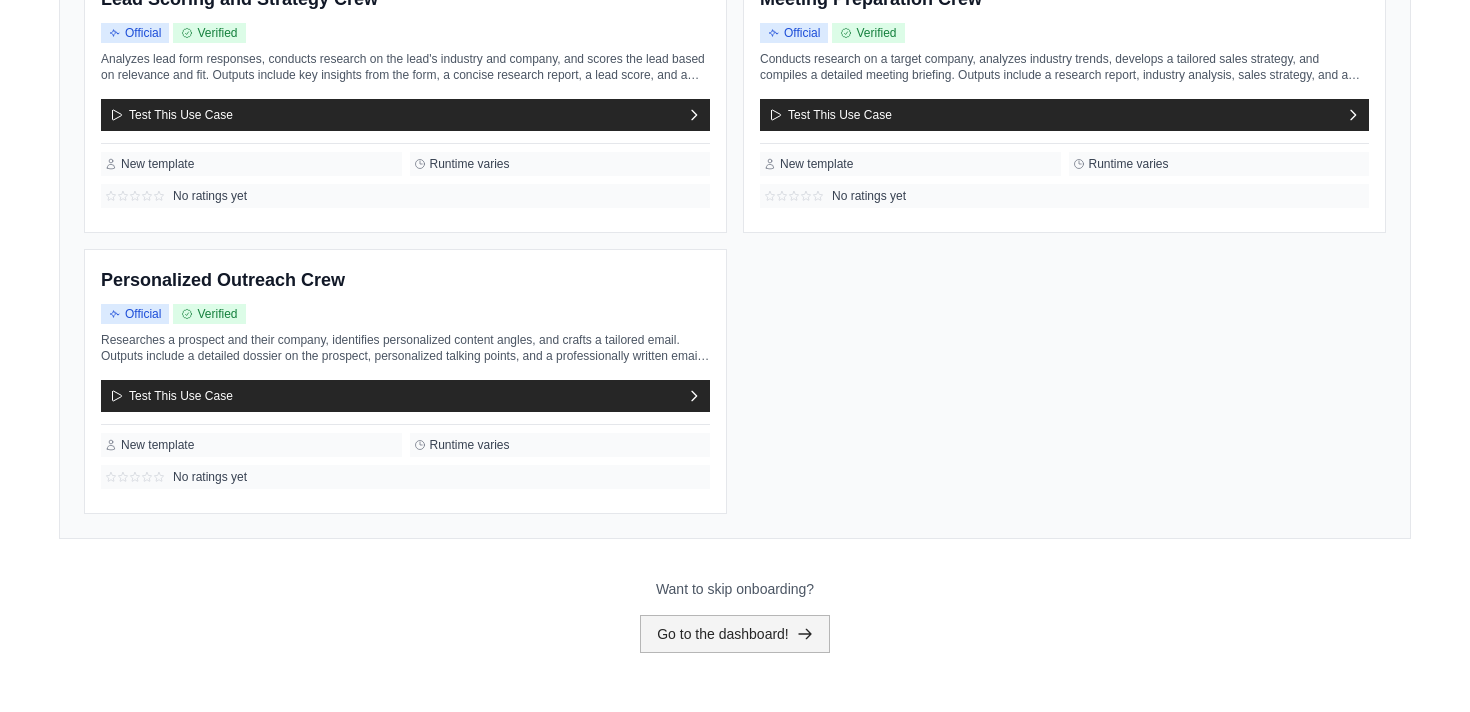 click on "Go to the dashboard!" at bounding box center (735, 634) 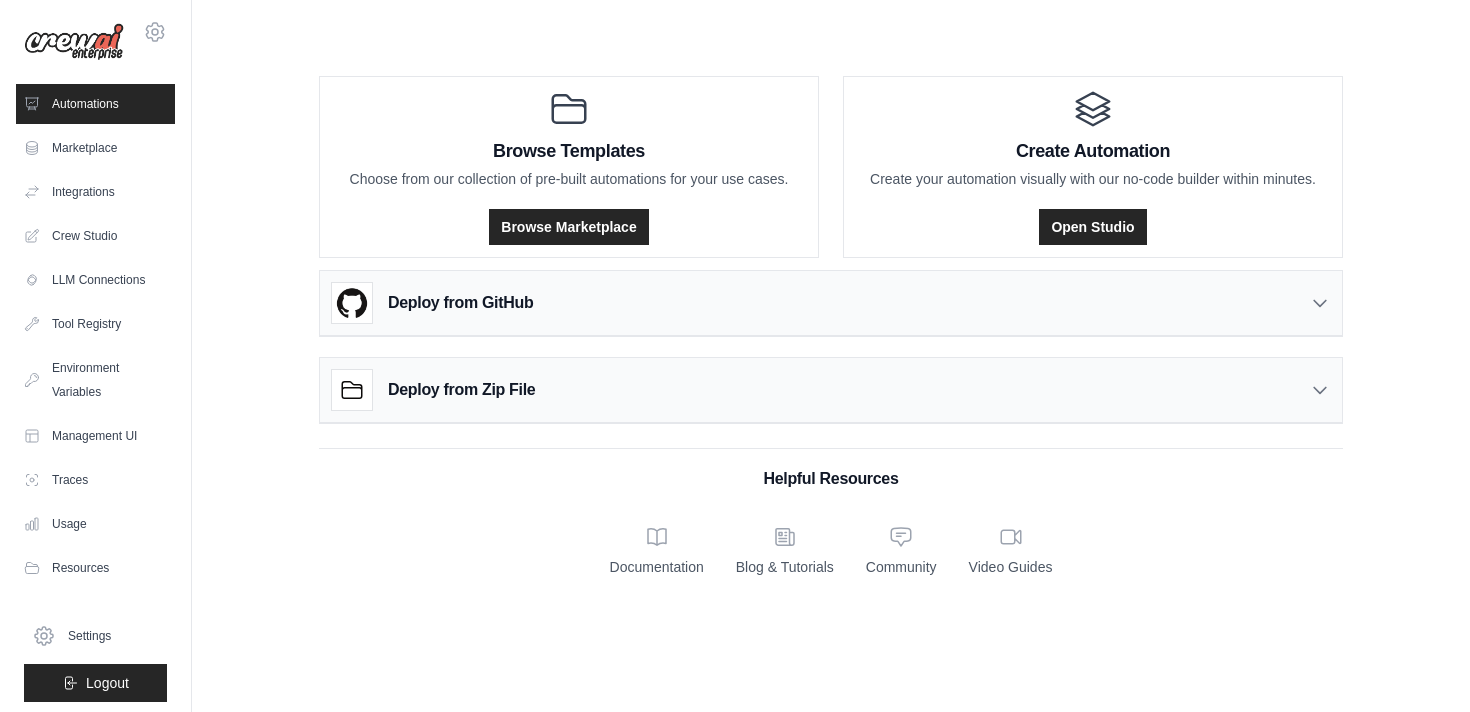 scroll, scrollTop: 0, scrollLeft: 0, axis: both 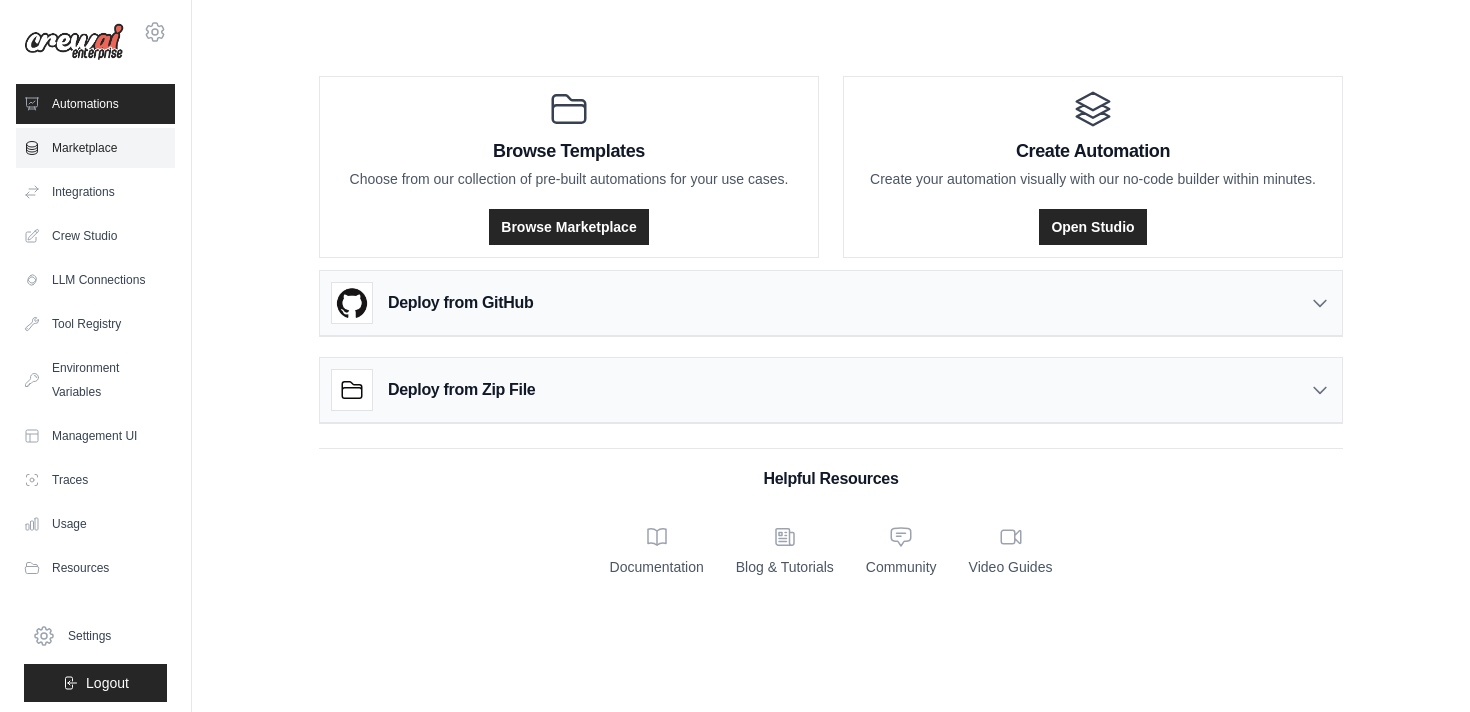 click on "Marketplace" at bounding box center [95, 148] 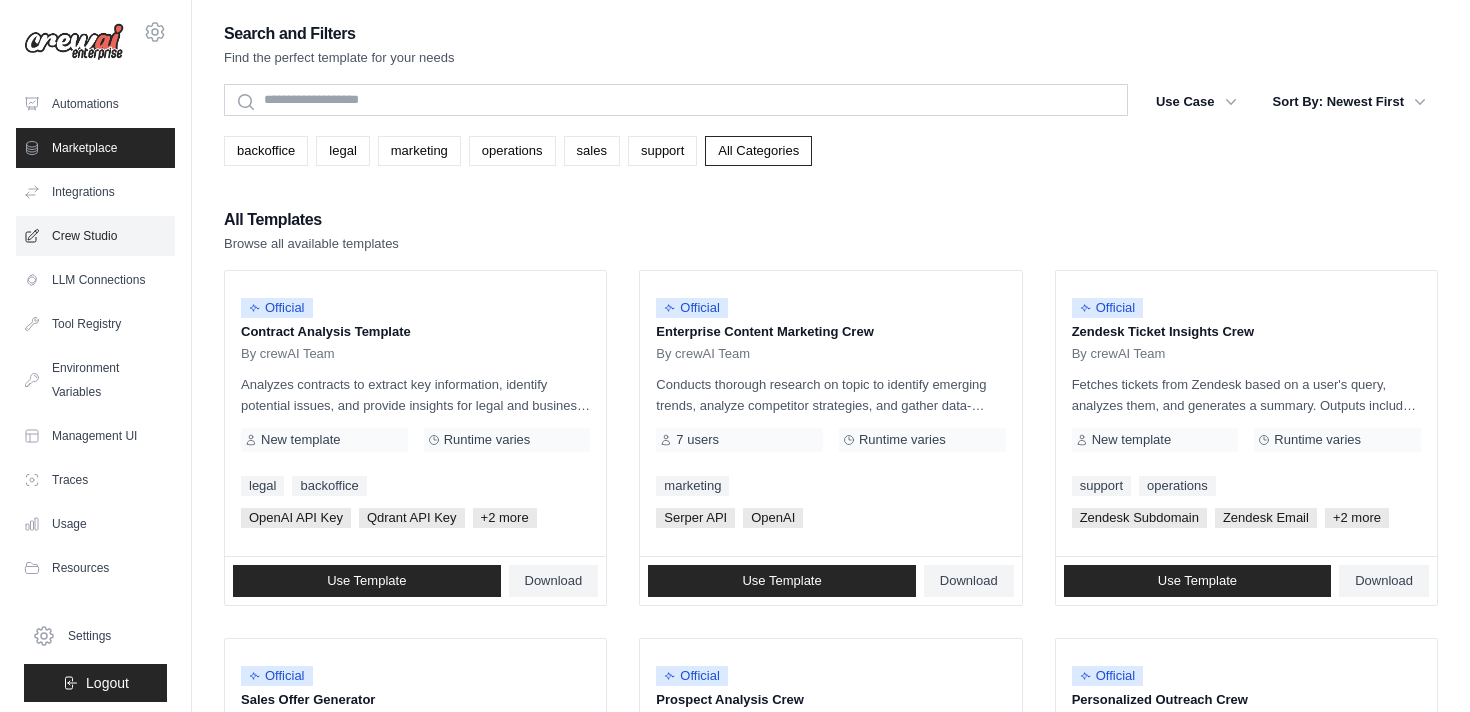 click on "Crew Studio" at bounding box center [95, 236] 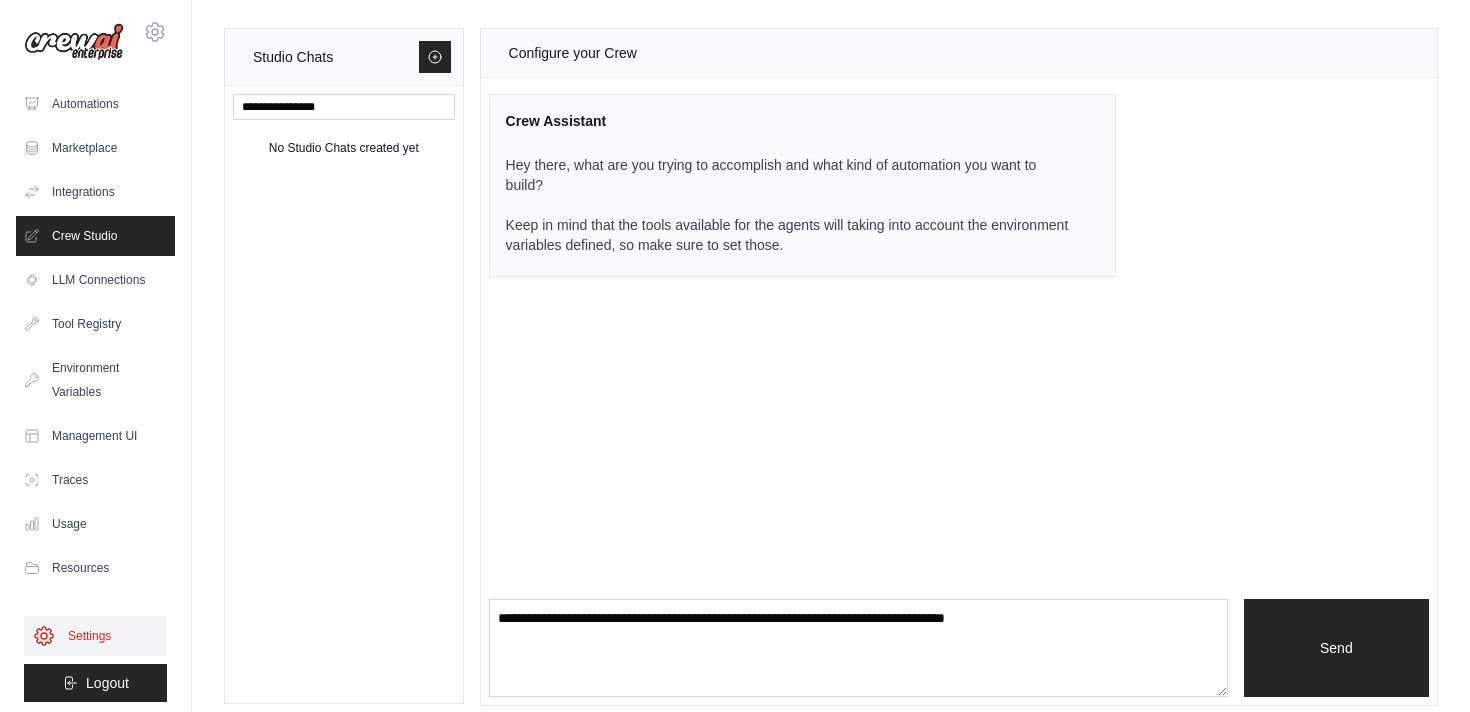 click on "Settings" at bounding box center (95, 636) 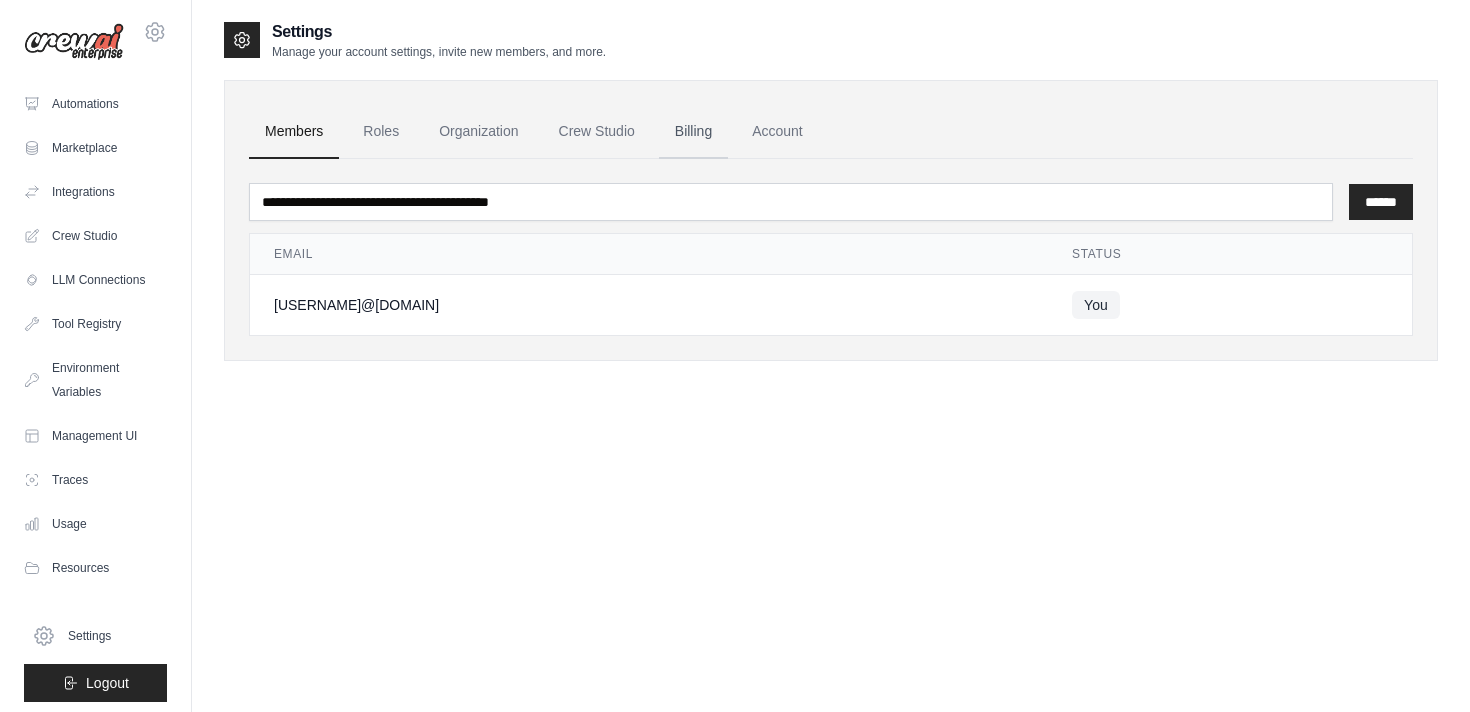 click on "Billing" at bounding box center (693, 132) 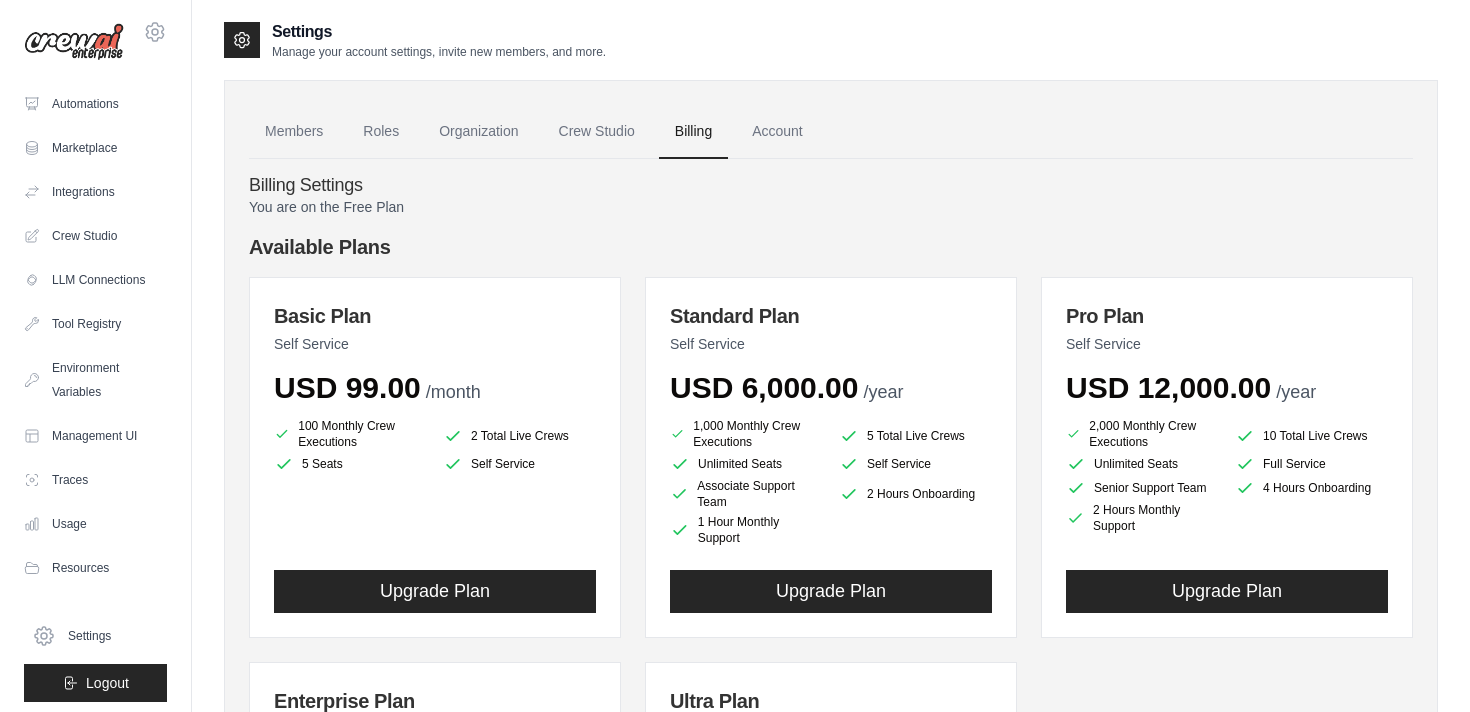 scroll, scrollTop: 0, scrollLeft: 0, axis: both 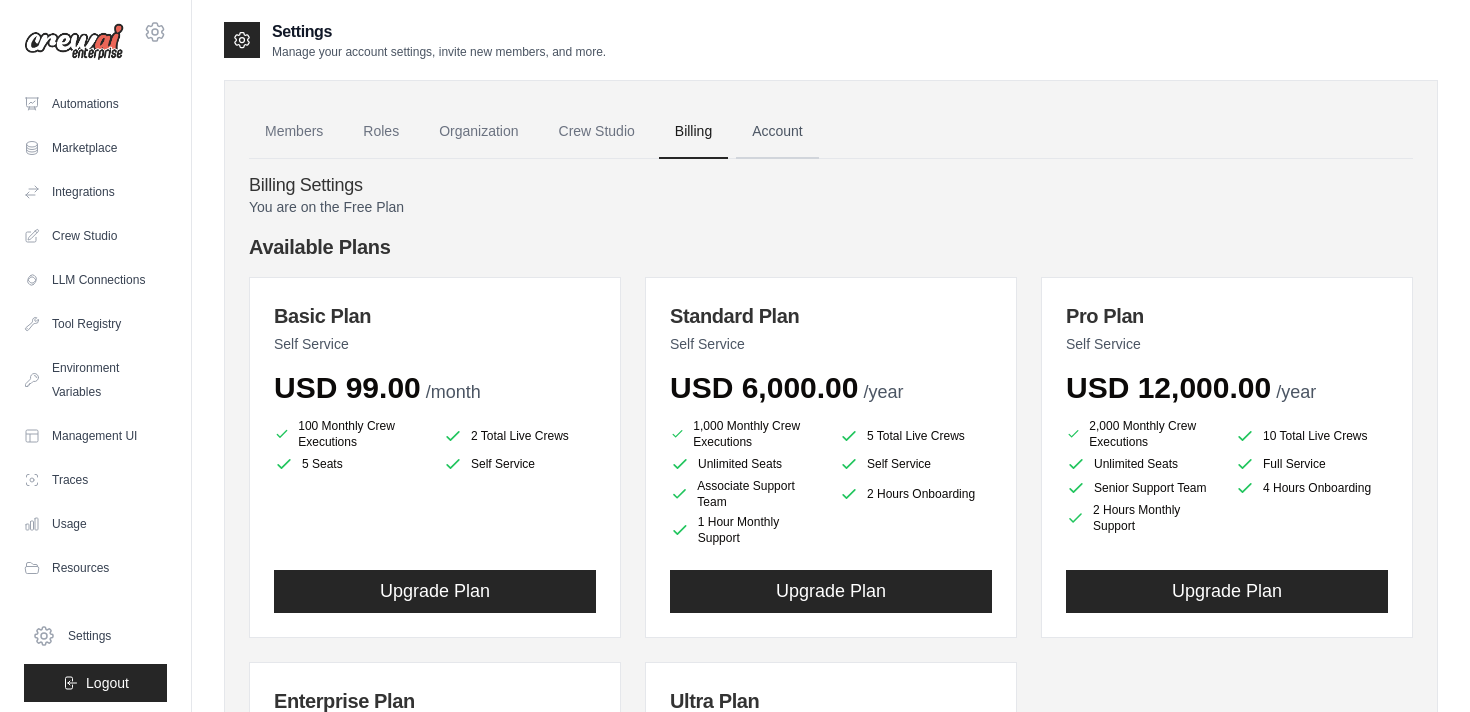 click on "Account" at bounding box center (777, 132) 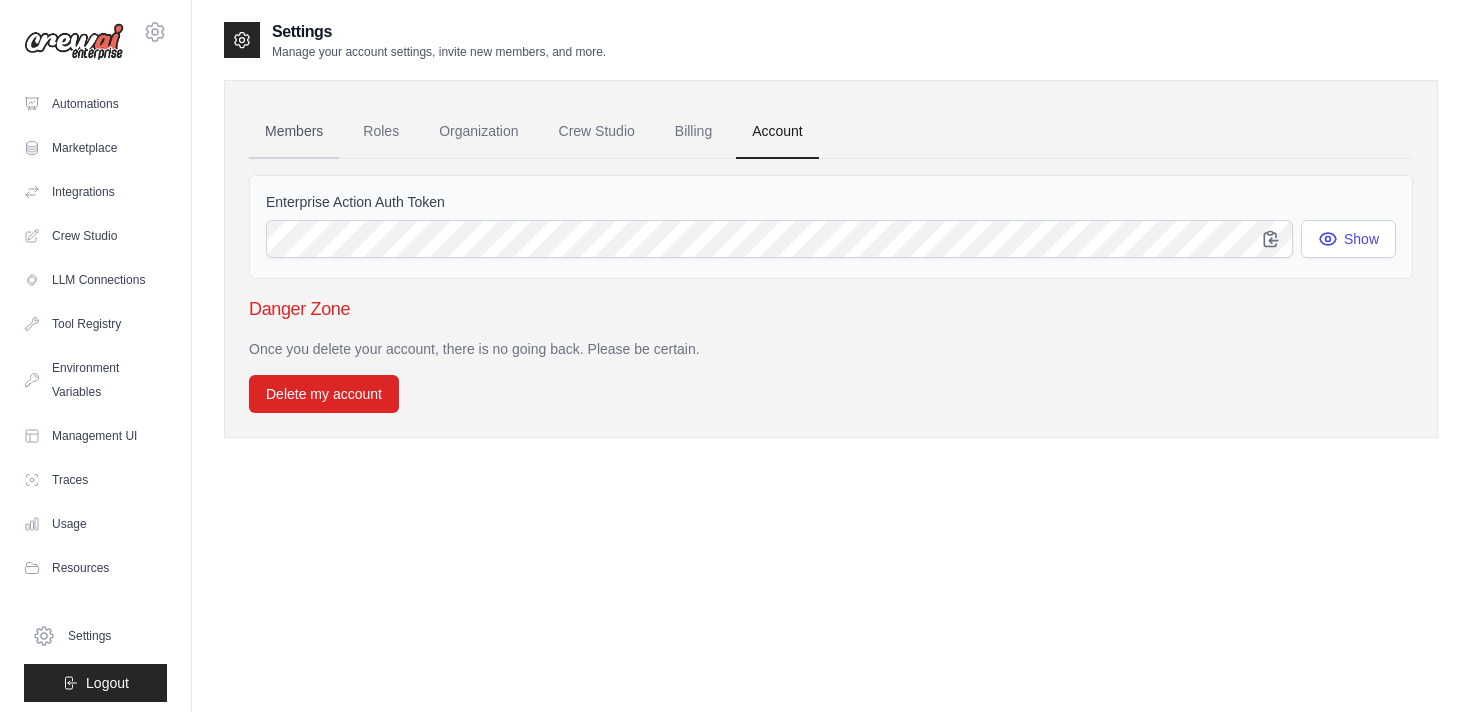 click on "Members" at bounding box center (294, 132) 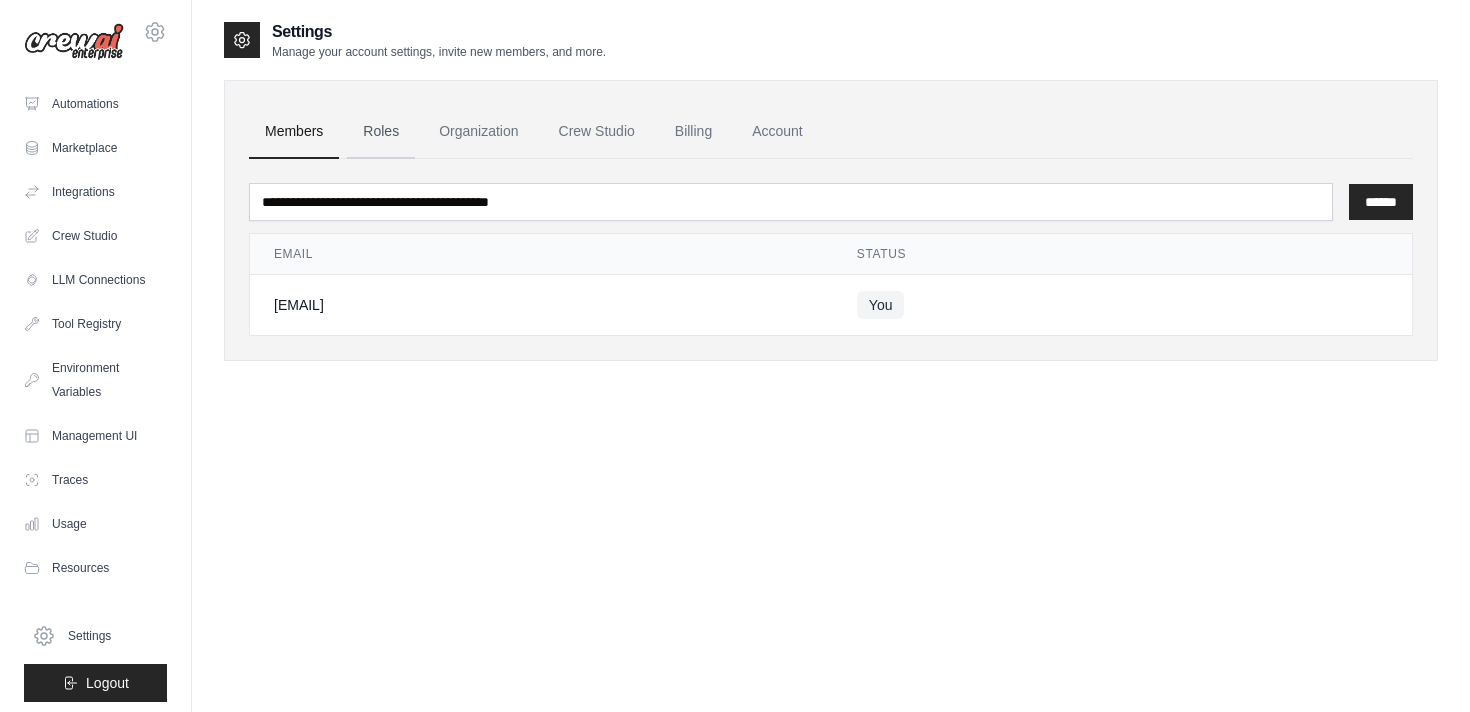 click on "Roles" at bounding box center (381, 132) 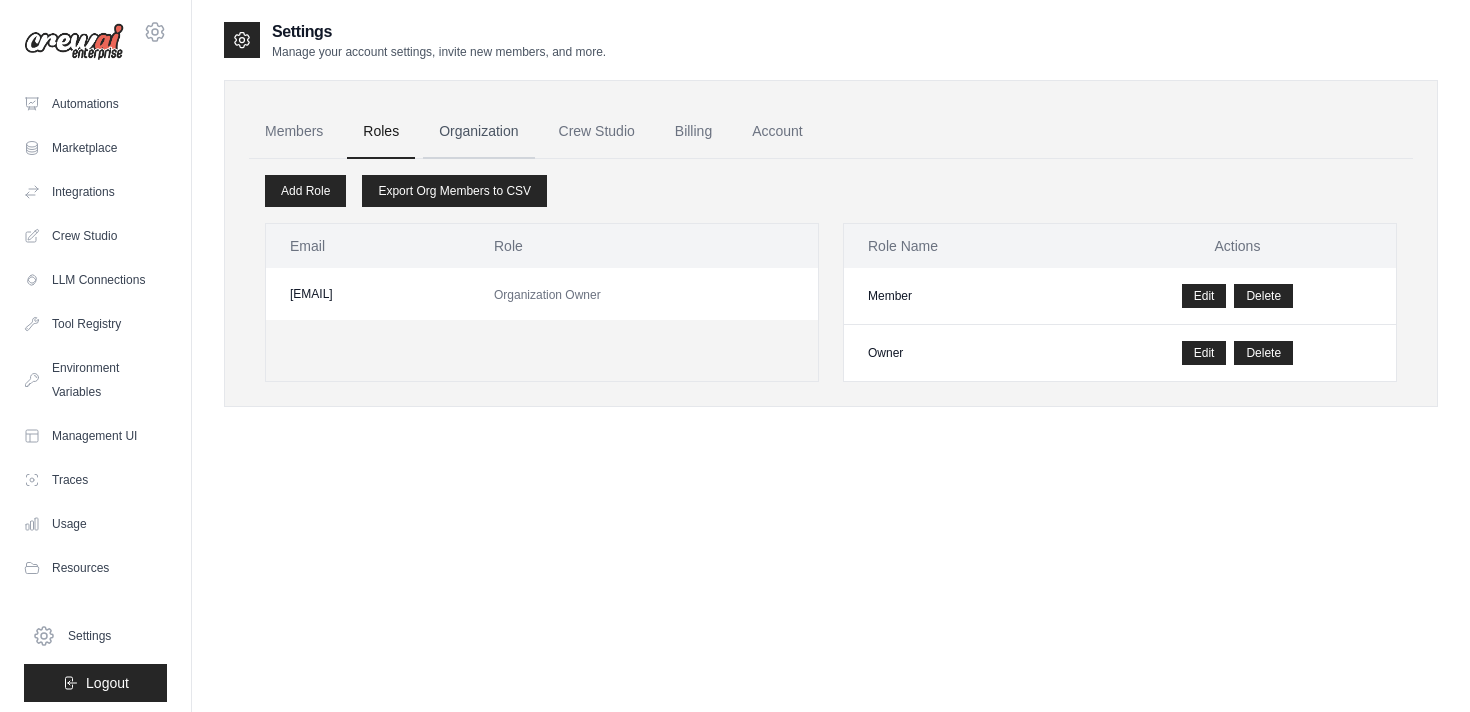 click on "Organization" at bounding box center [478, 132] 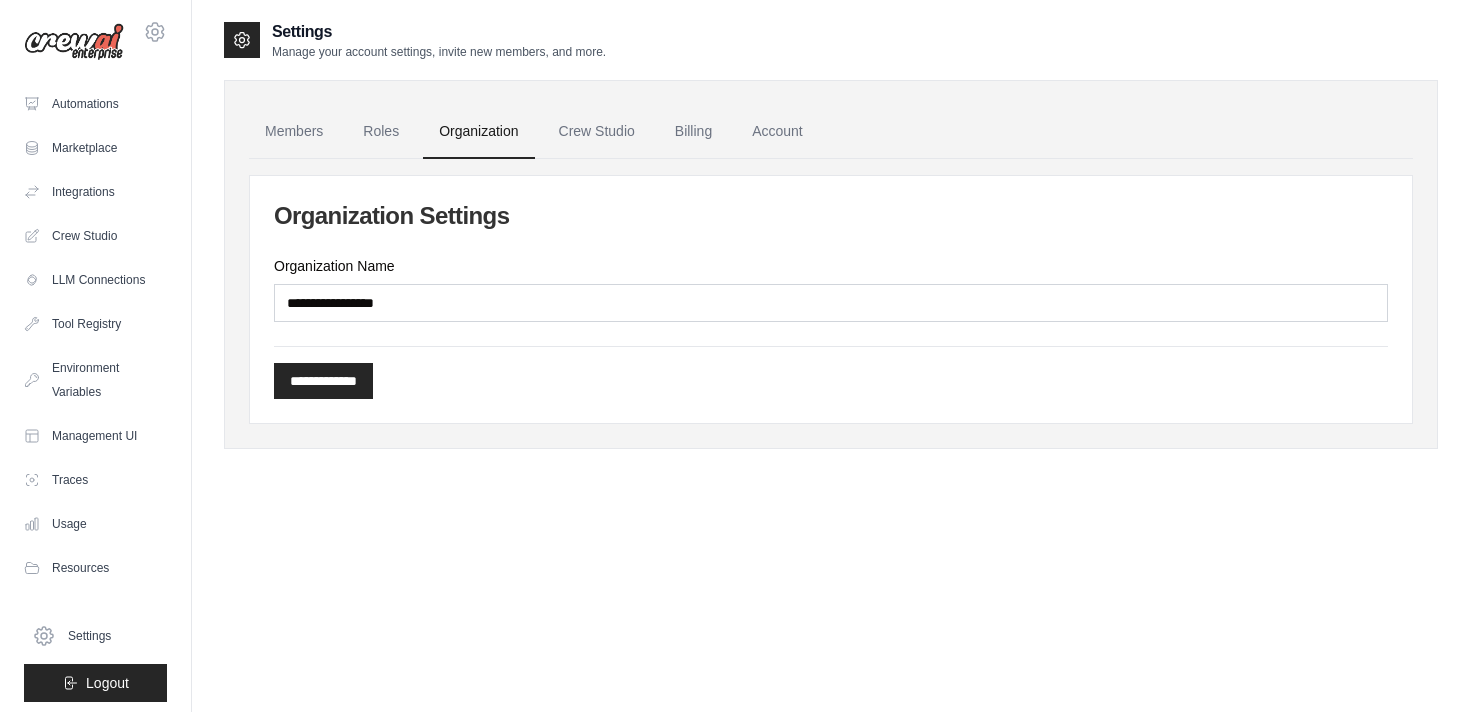 click on "**********" at bounding box center [831, 299] 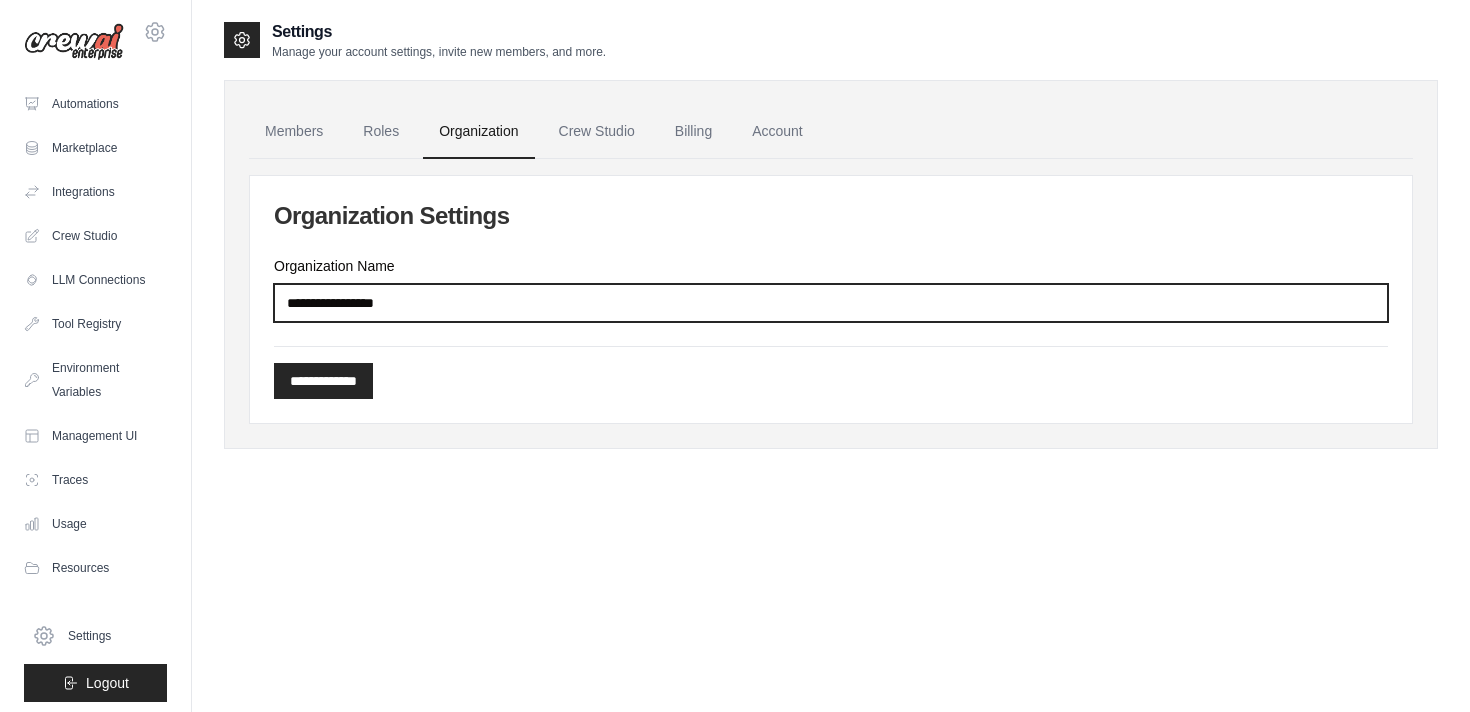 click on "Organization Name" at bounding box center (831, 303) 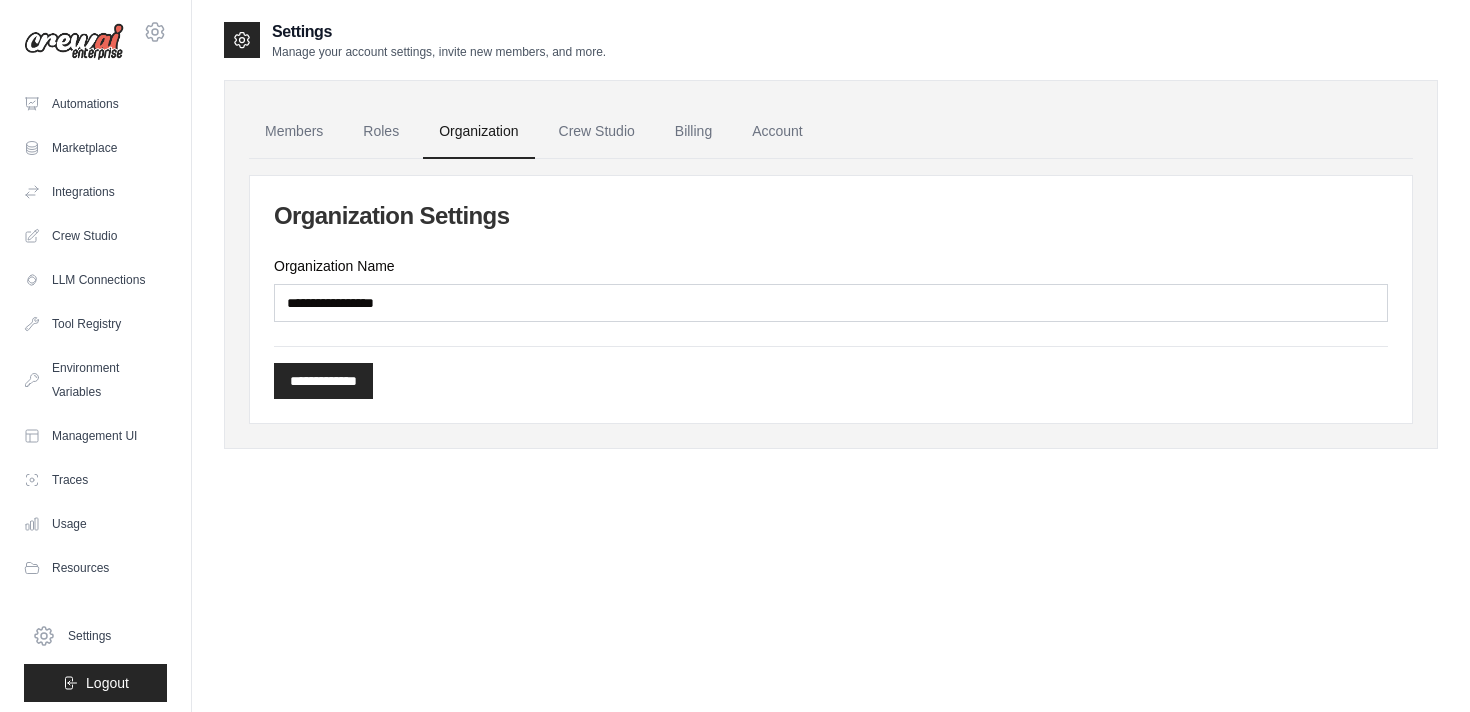 click on "**********" at bounding box center (831, 264) 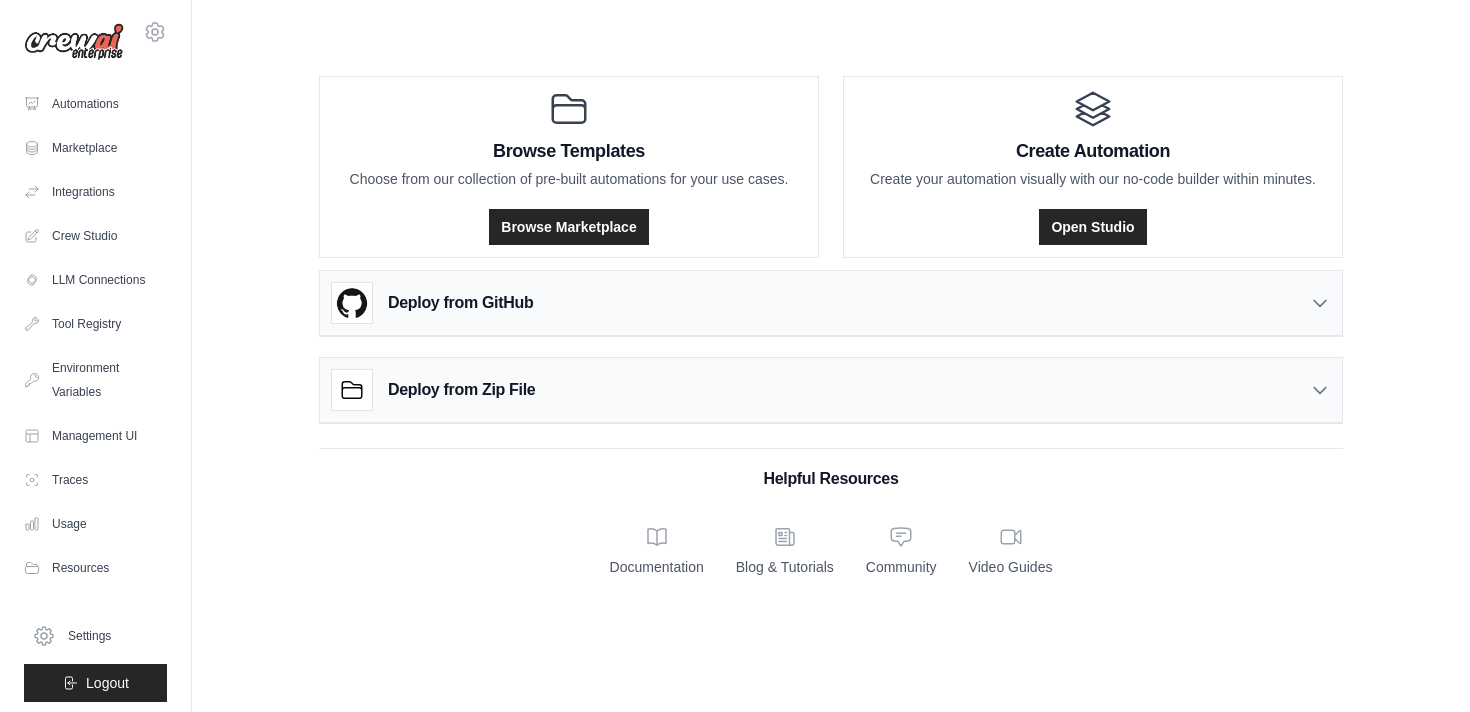 scroll, scrollTop: 0, scrollLeft: 0, axis: both 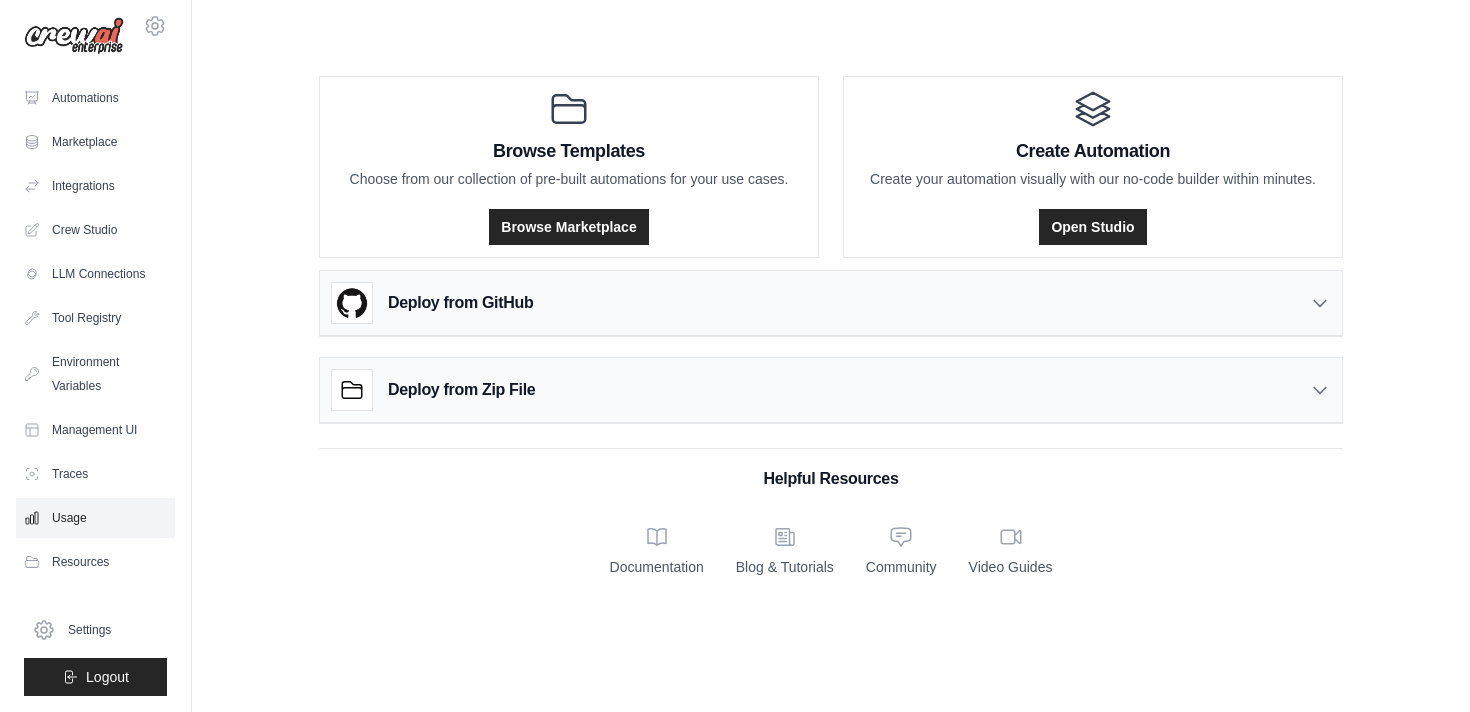 click on "Usage" at bounding box center (95, 518) 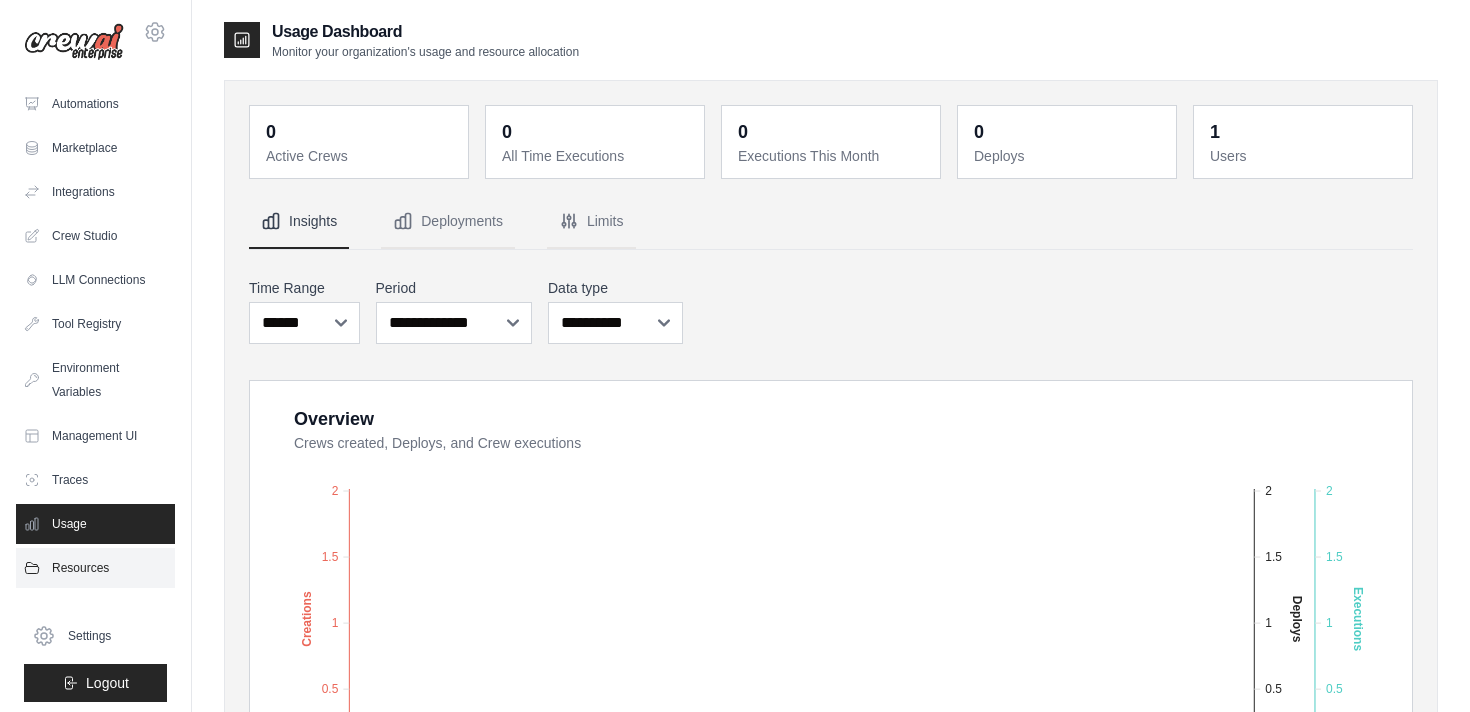 scroll, scrollTop: 6, scrollLeft: 0, axis: vertical 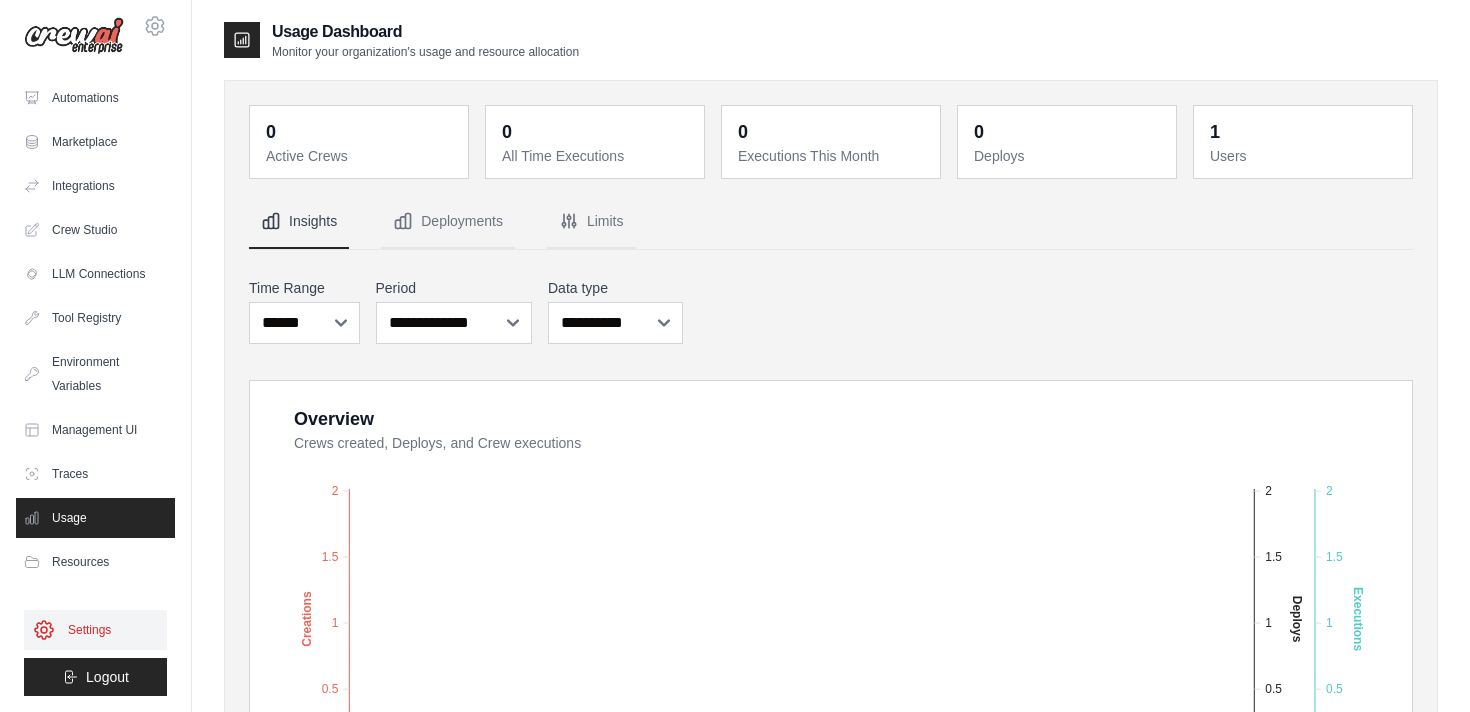 click on "Settings" at bounding box center [95, 630] 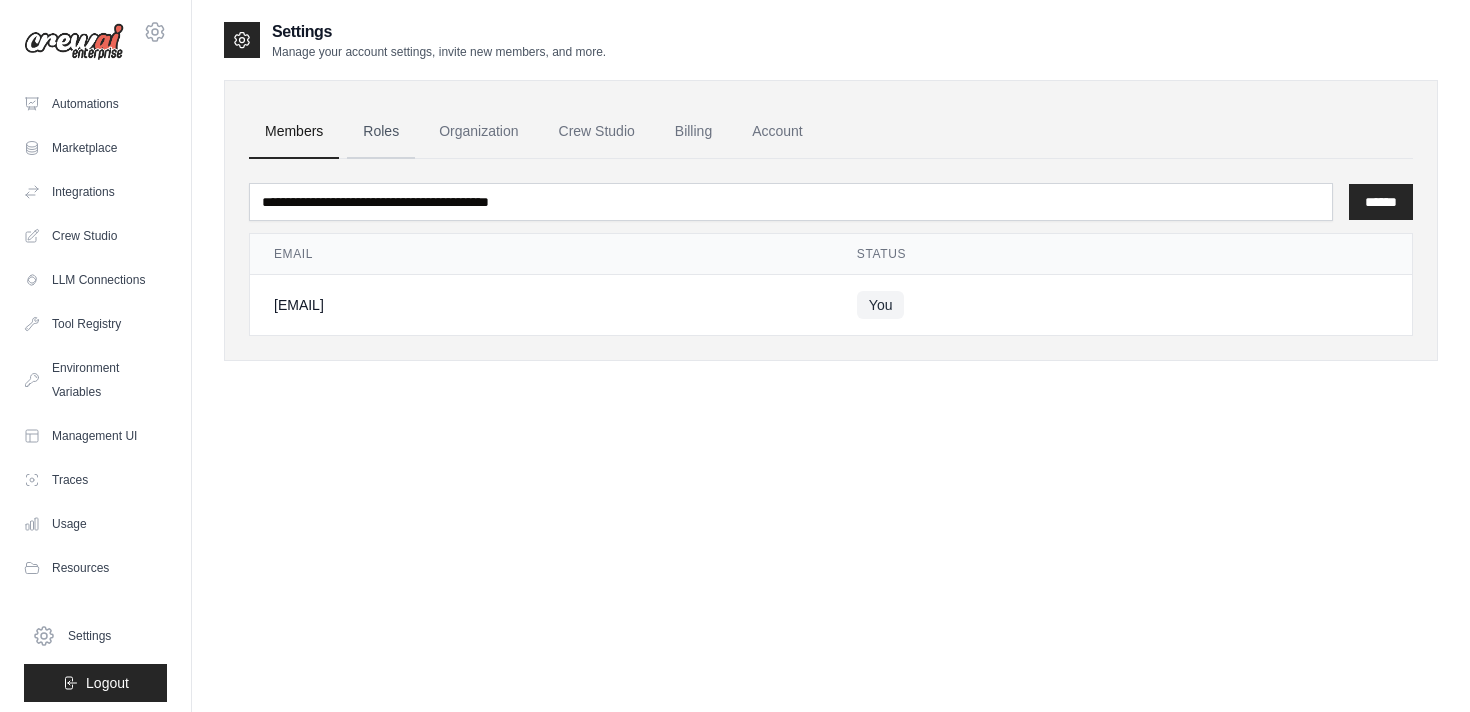 click on "Roles" at bounding box center [381, 132] 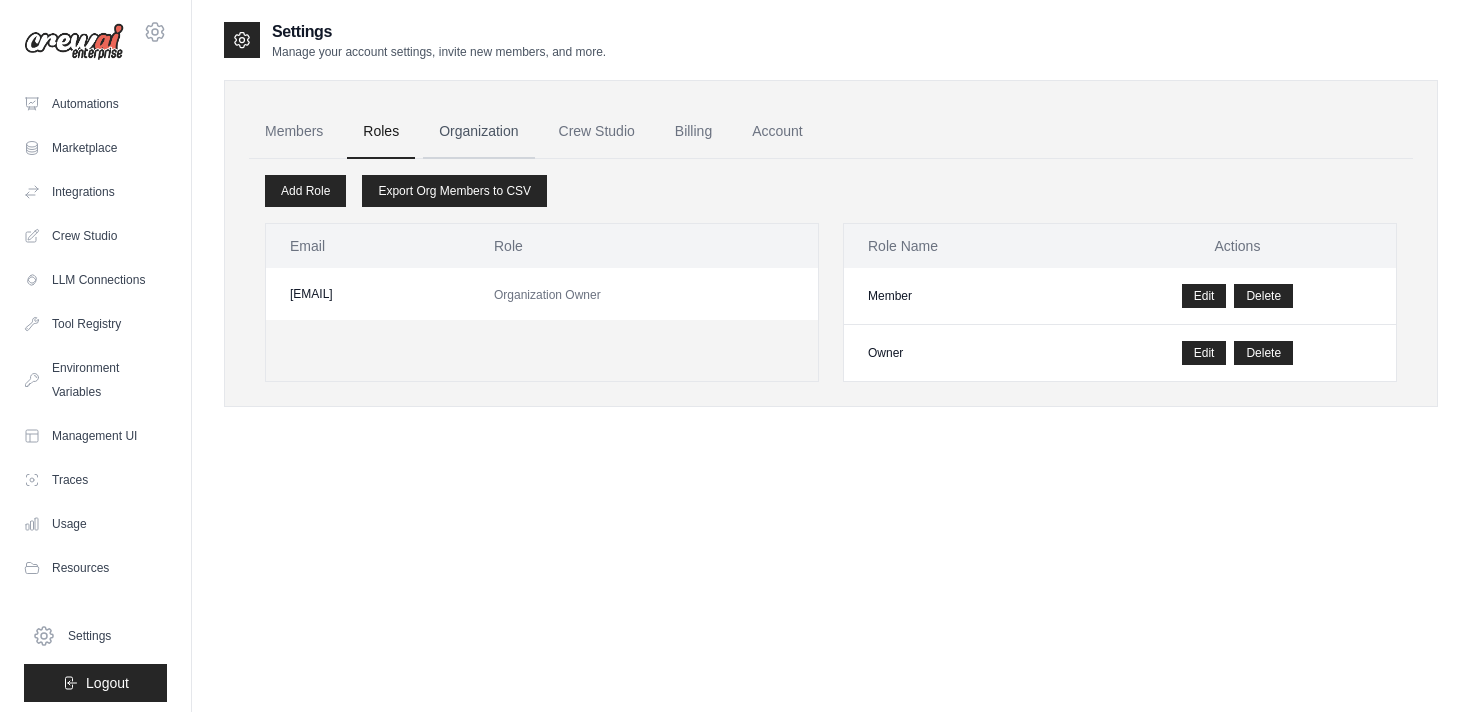 click on "Organization" at bounding box center [478, 132] 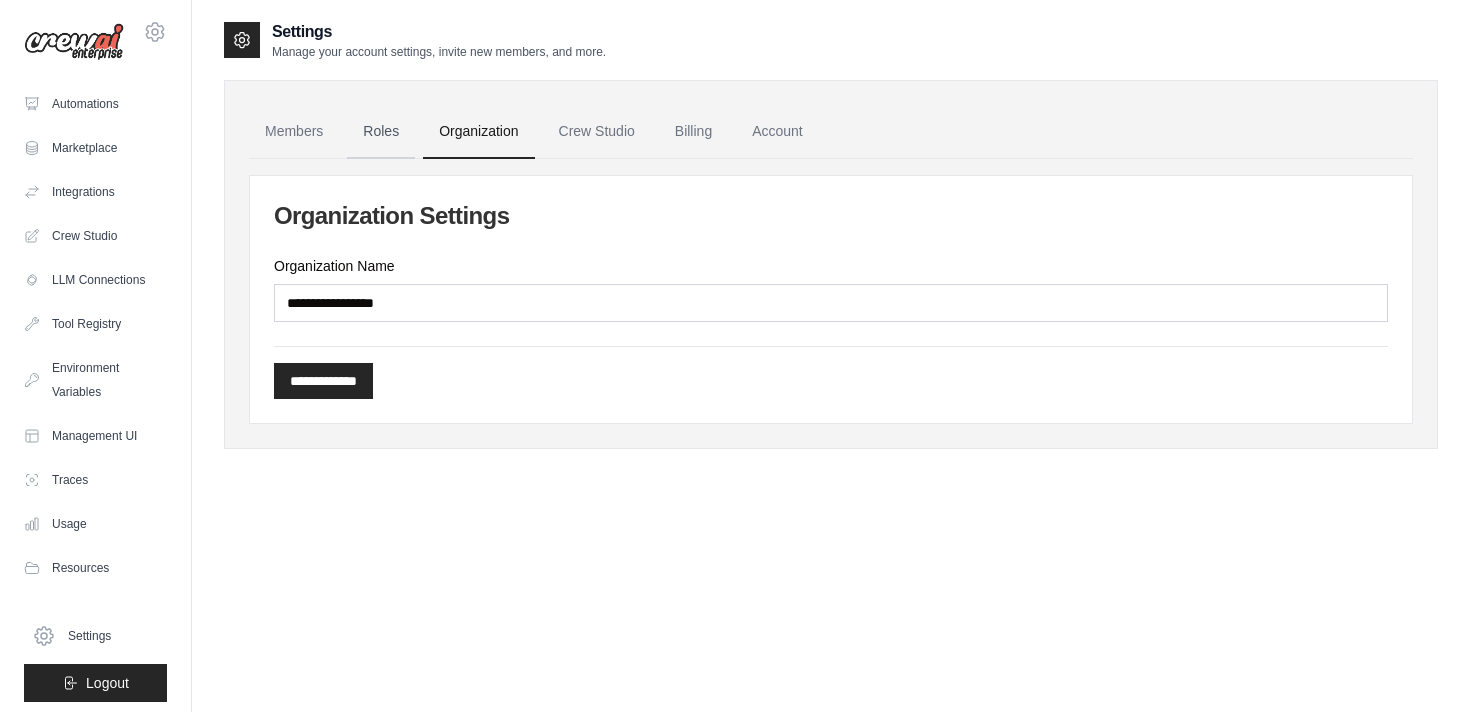 click on "Roles" at bounding box center [381, 132] 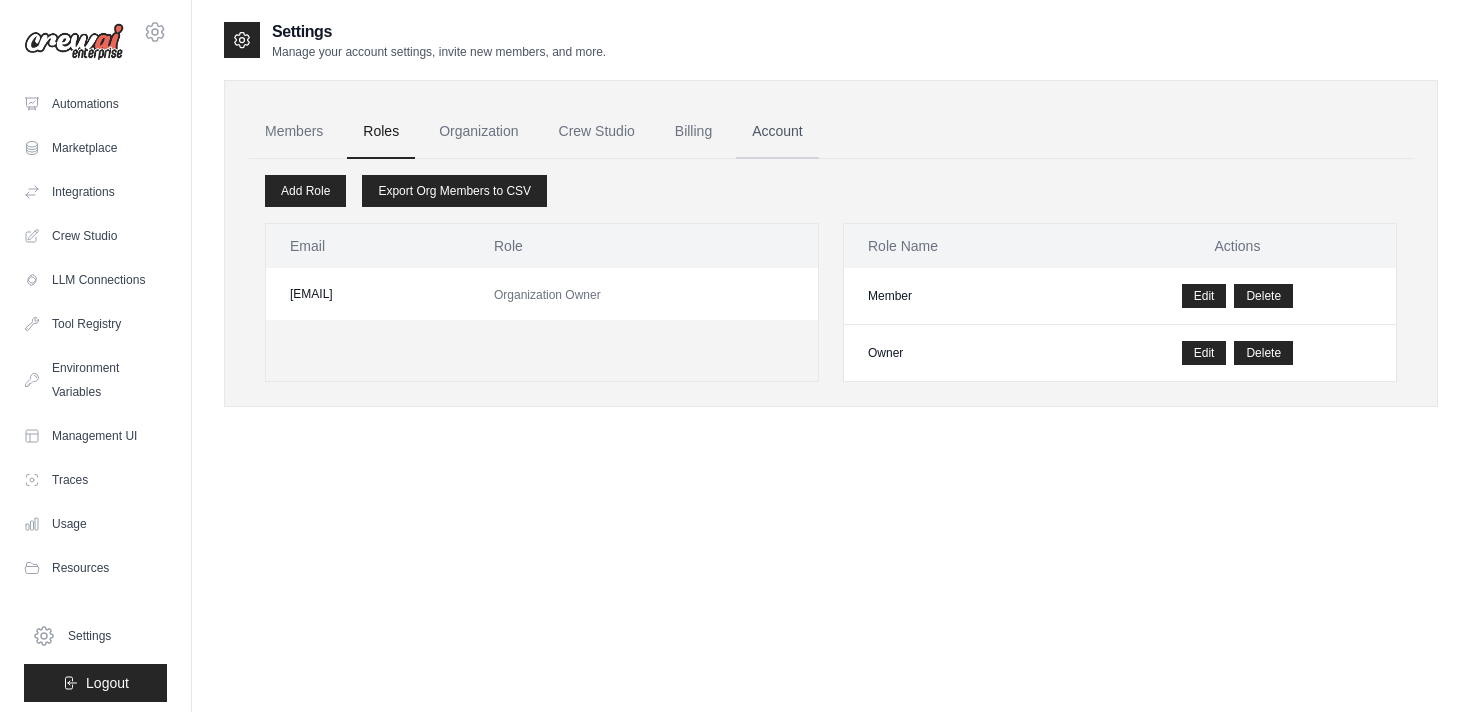 click on "Account" at bounding box center (777, 132) 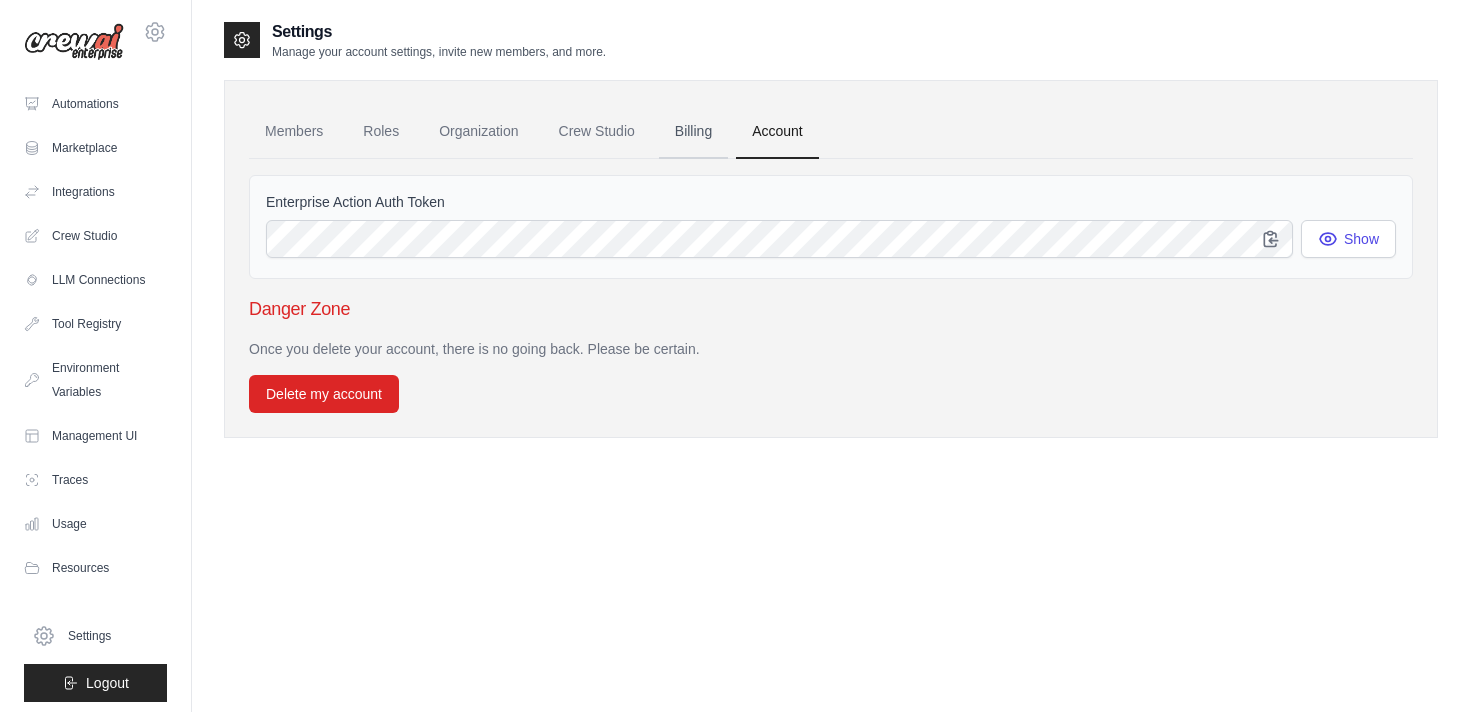 click on "Billing" at bounding box center (693, 132) 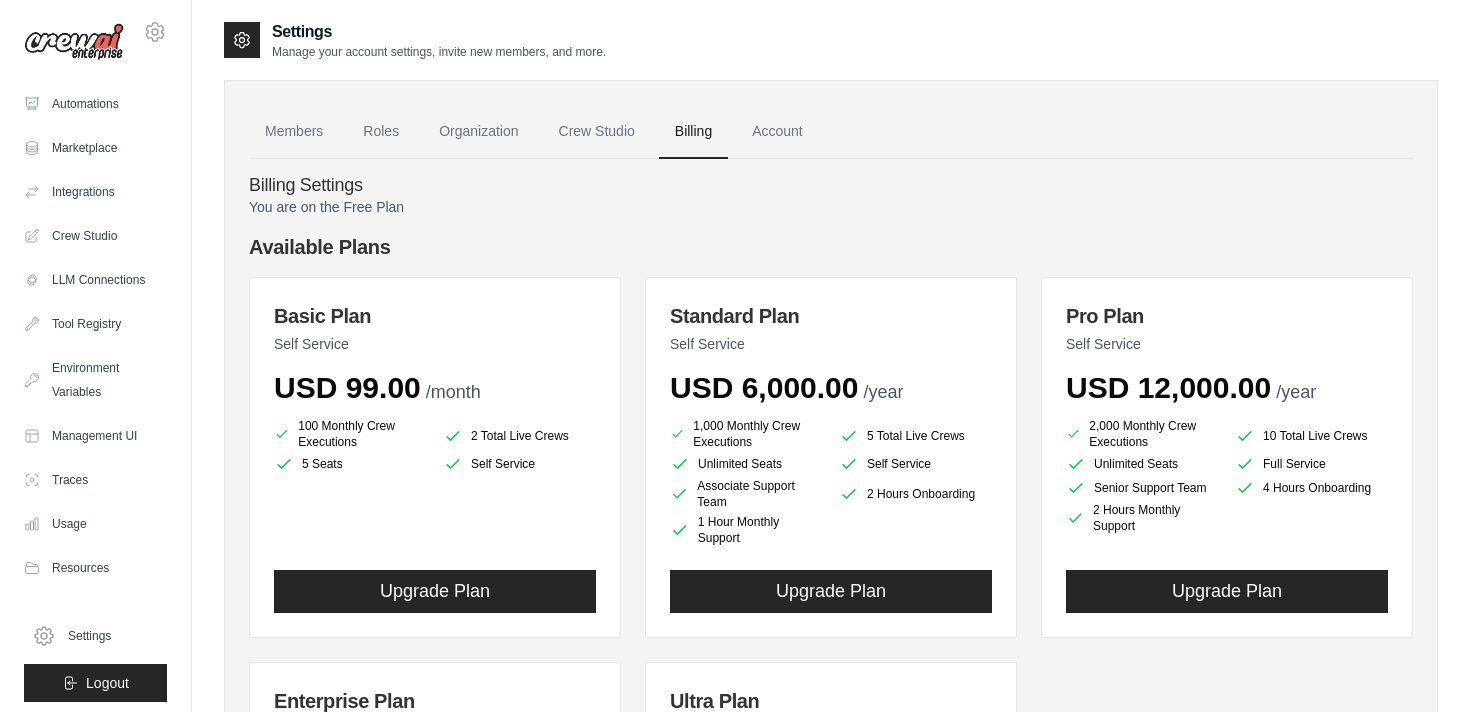 scroll, scrollTop: 0, scrollLeft: 0, axis: both 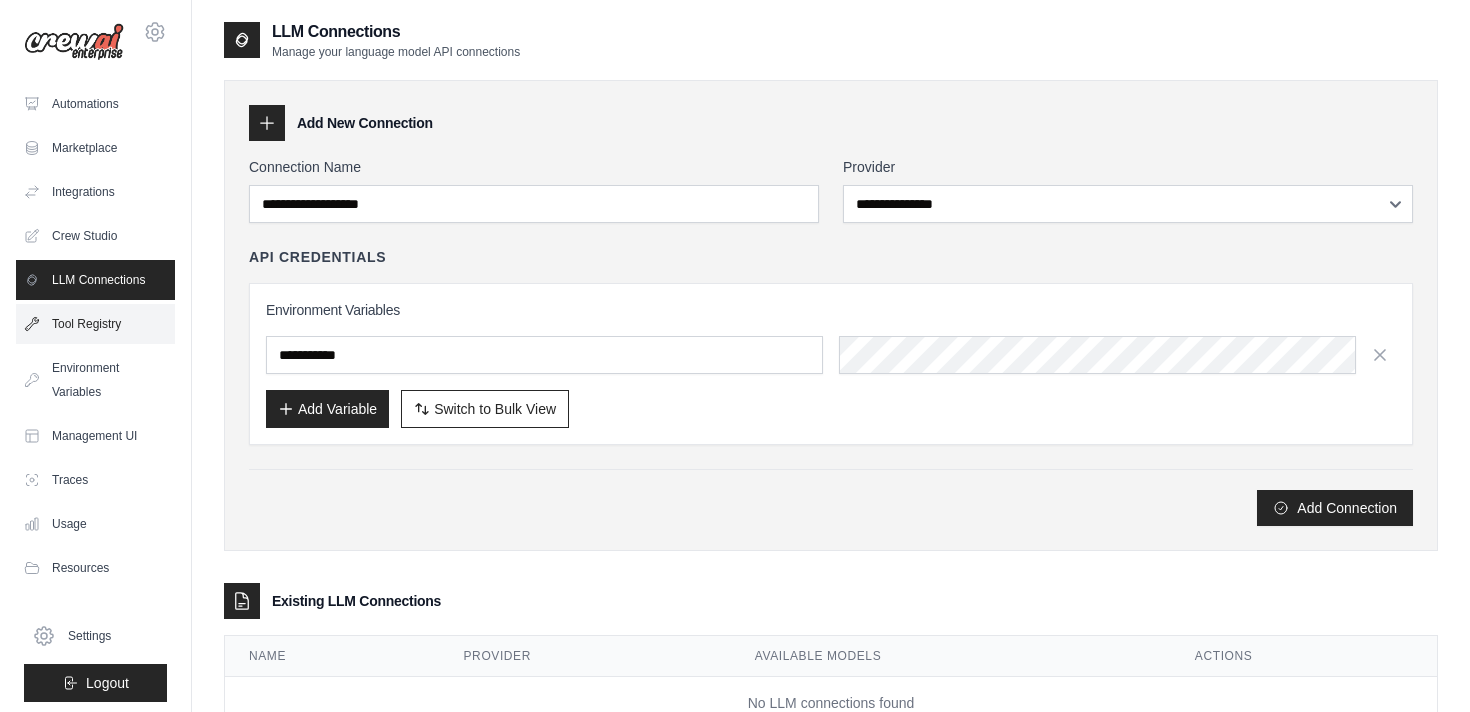 click on "Tool Registry" at bounding box center (95, 324) 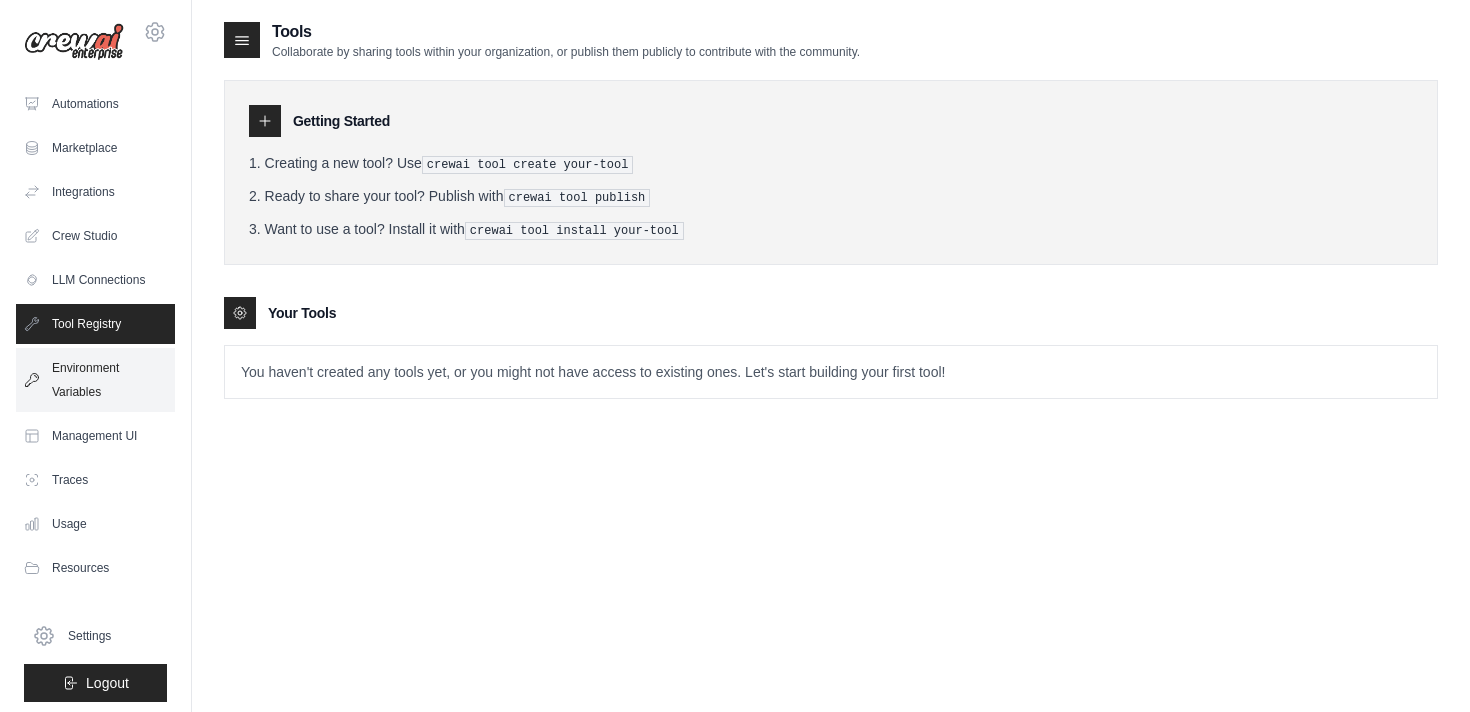 click on "Environment Variables" at bounding box center [95, 380] 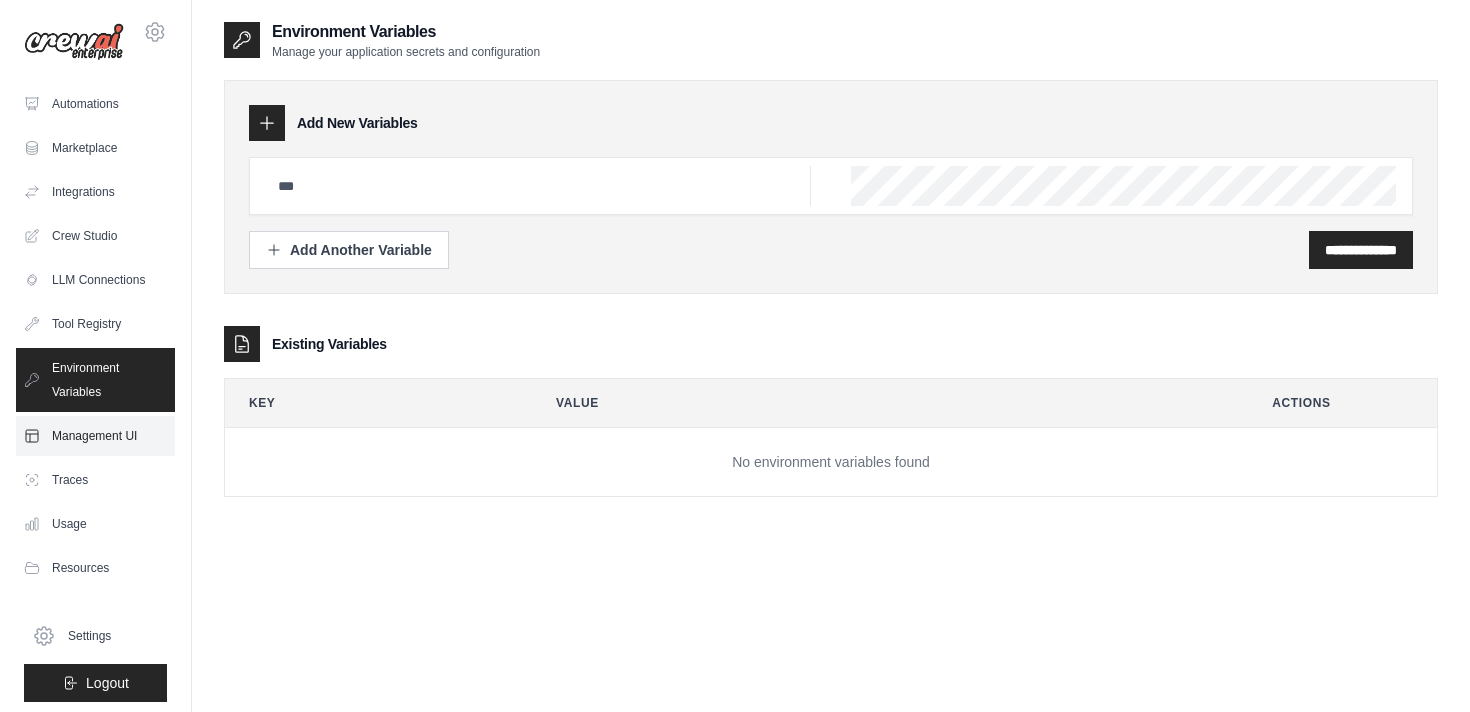 click on "Management UI" at bounding box center (95, 436) 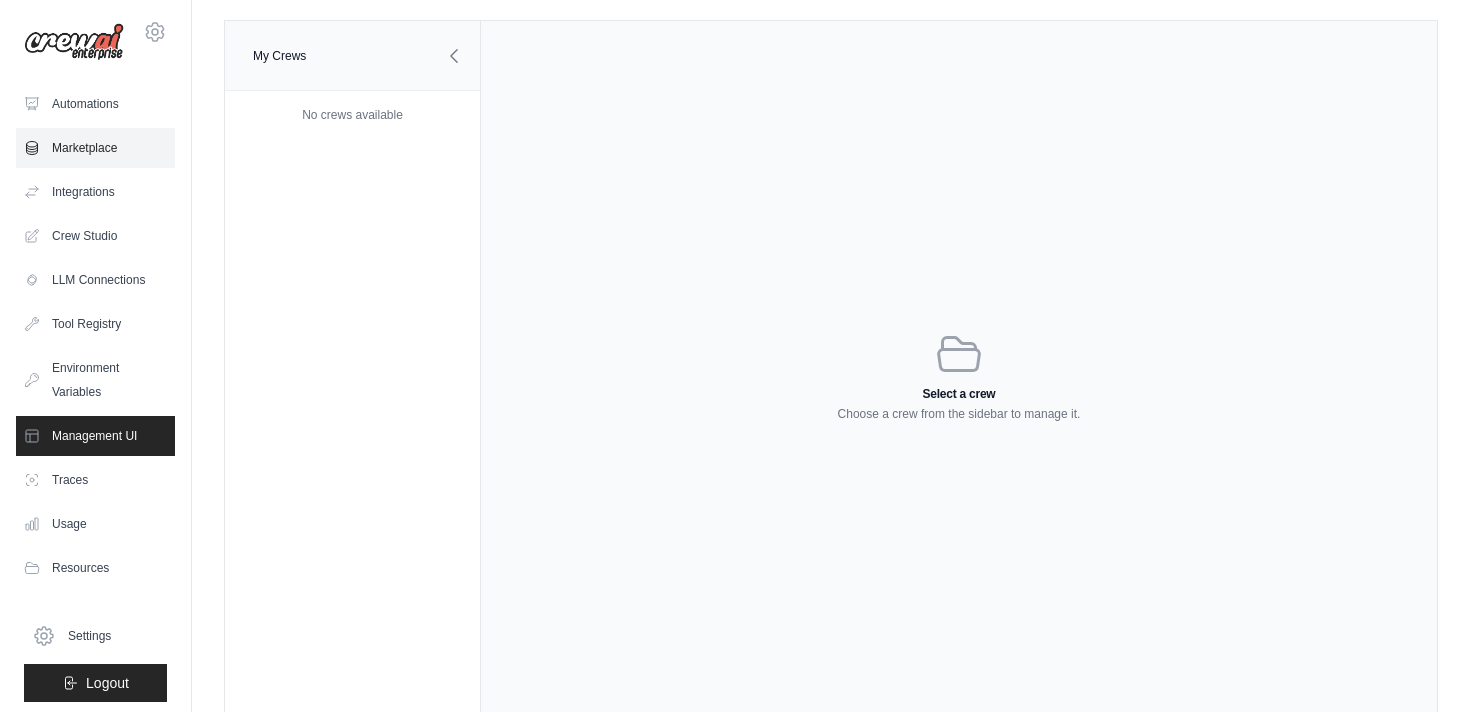 click on "Marketplace" at bounding box center [95, 148] 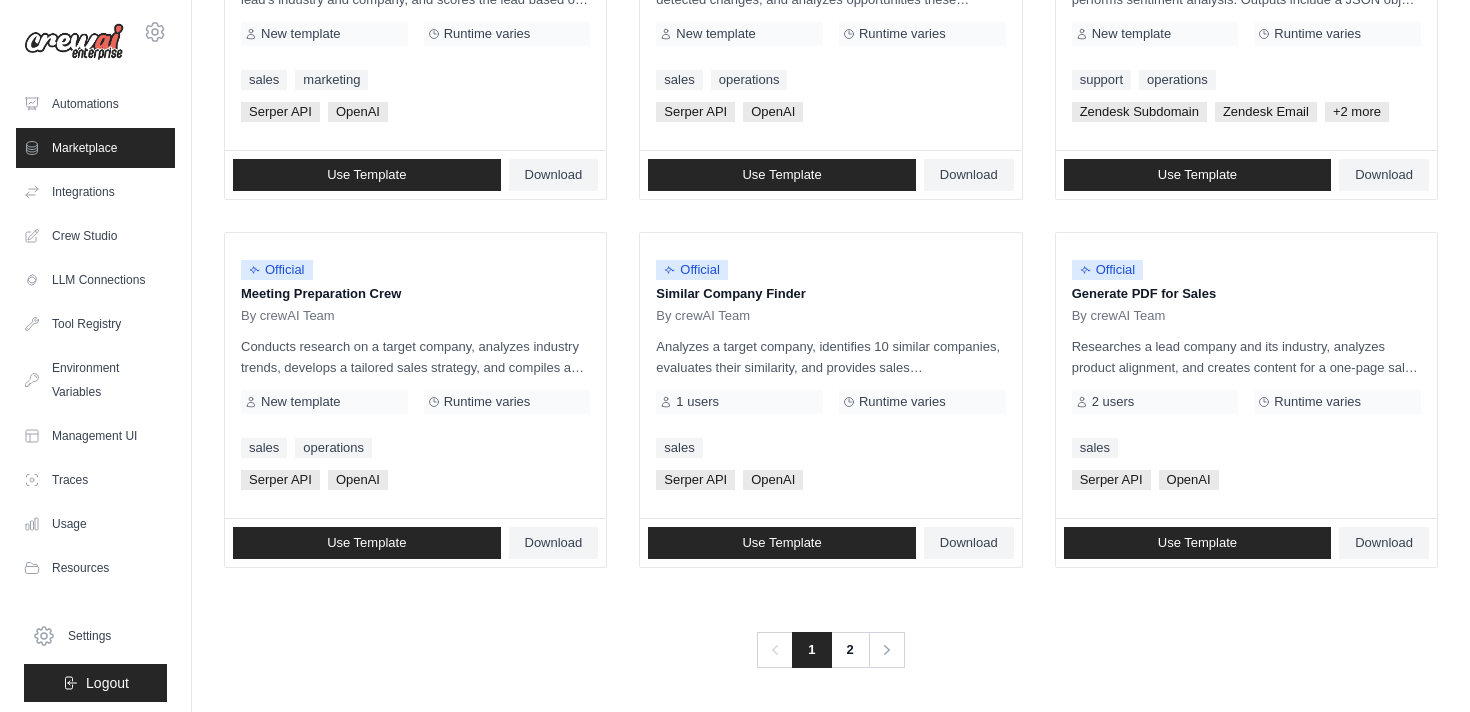 scroll, scrollTop: 1141, scrollLeft: 0, axis: vertical 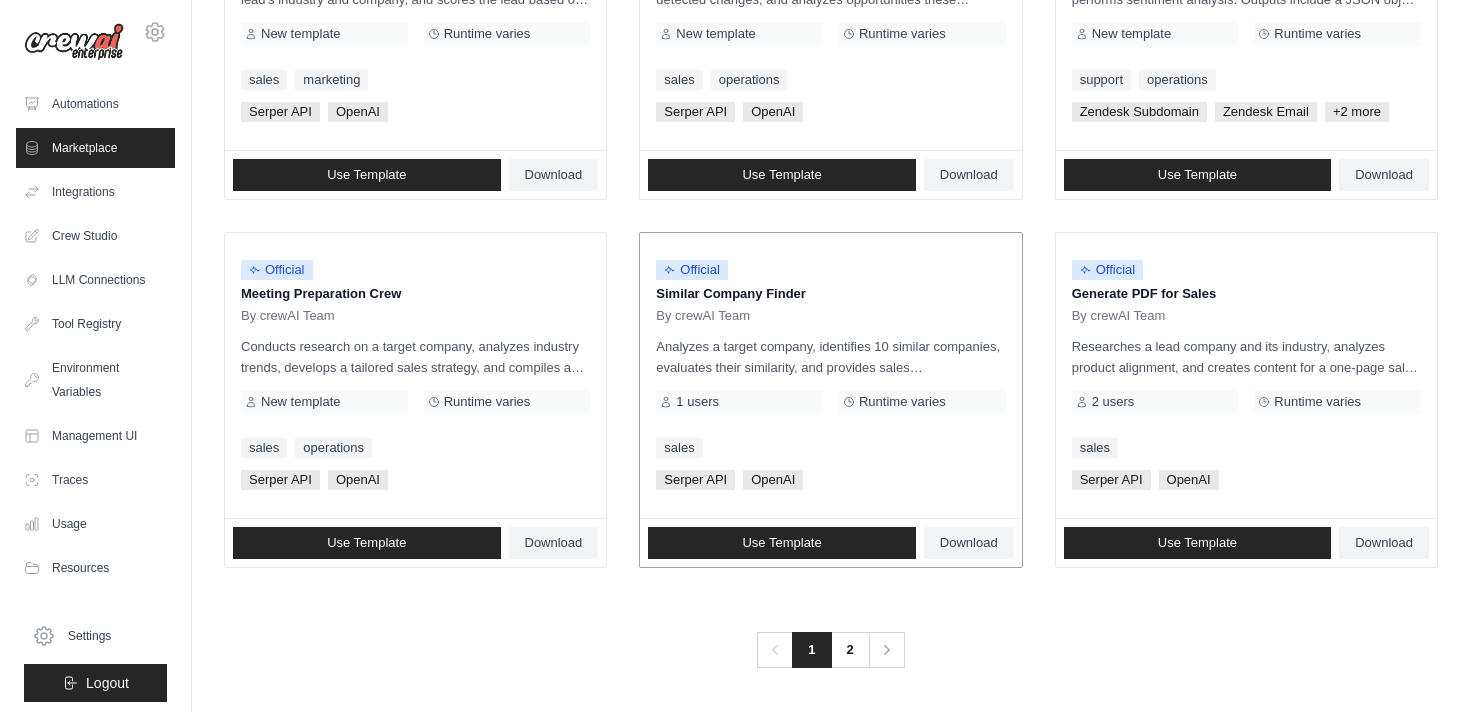 click on "By
crewAI Team" at bounding box center [830, 316] 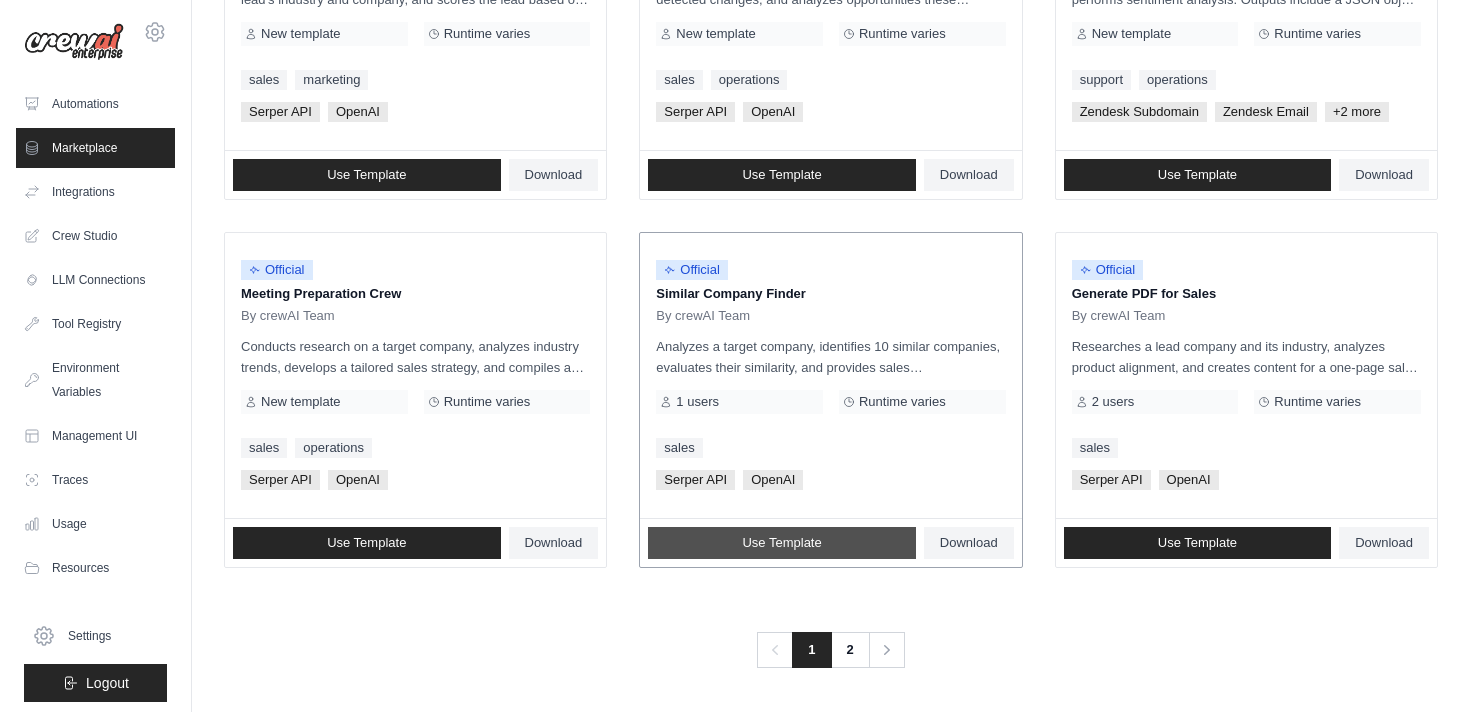 click on "Use Template" at bounding box center [782, 543] 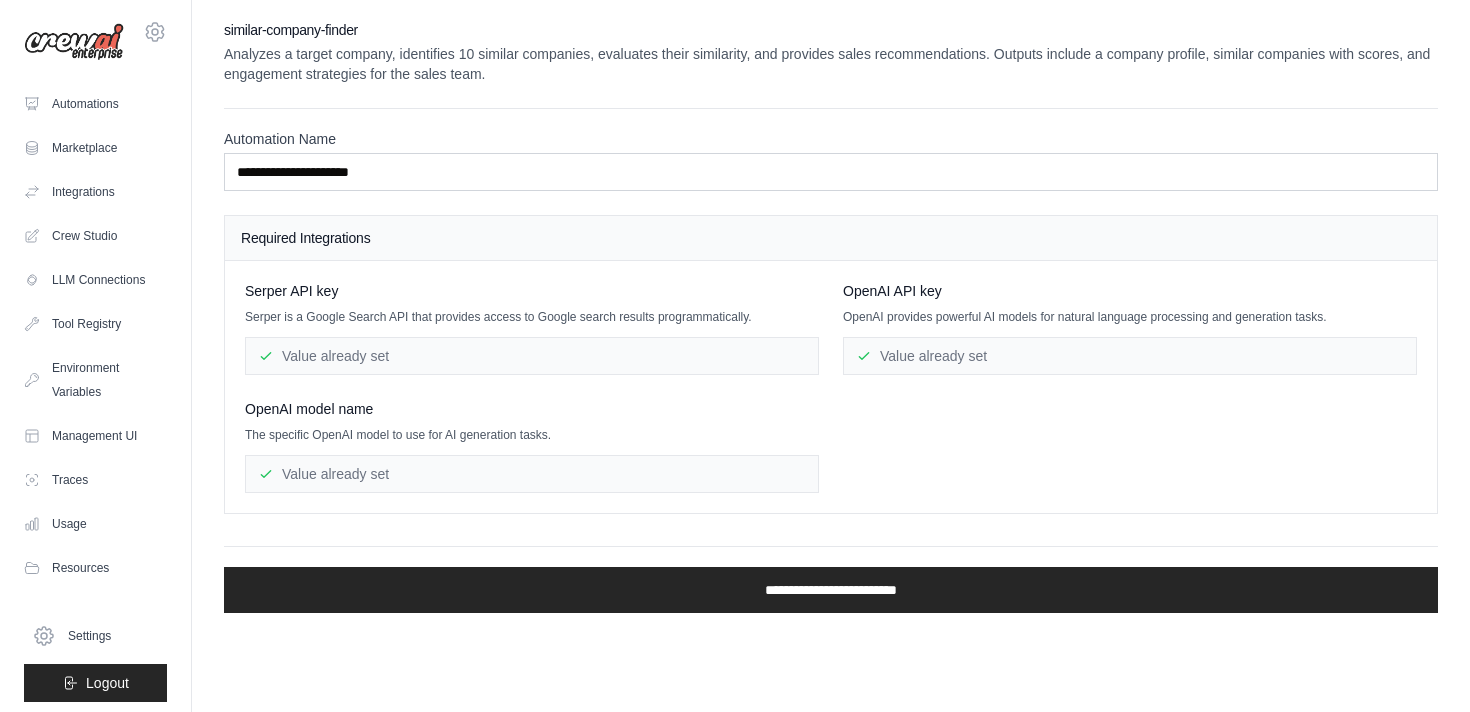 scroll, scrollTop: 1141, scrollLeft: 0, axis: vertical 